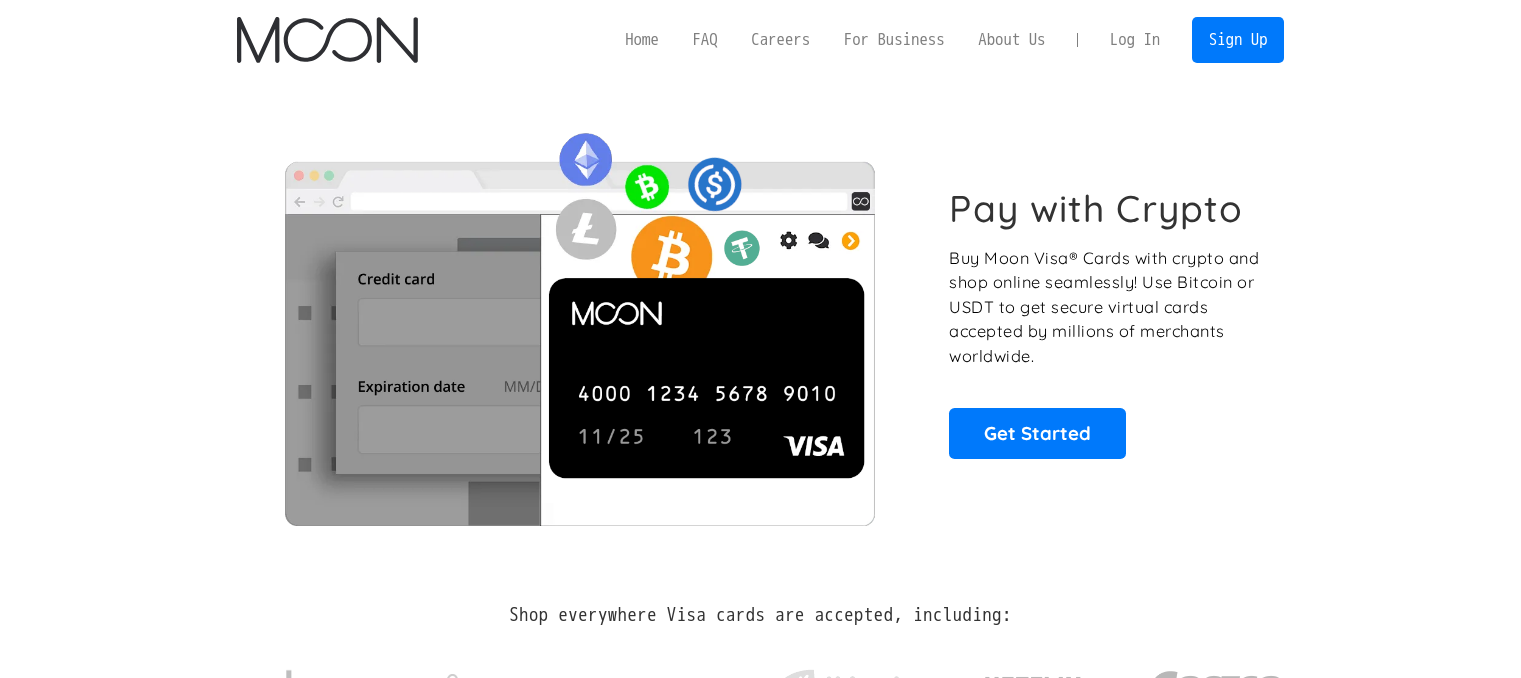 scroll, scrollTop: 0, scrollLeft: 0, axis: both 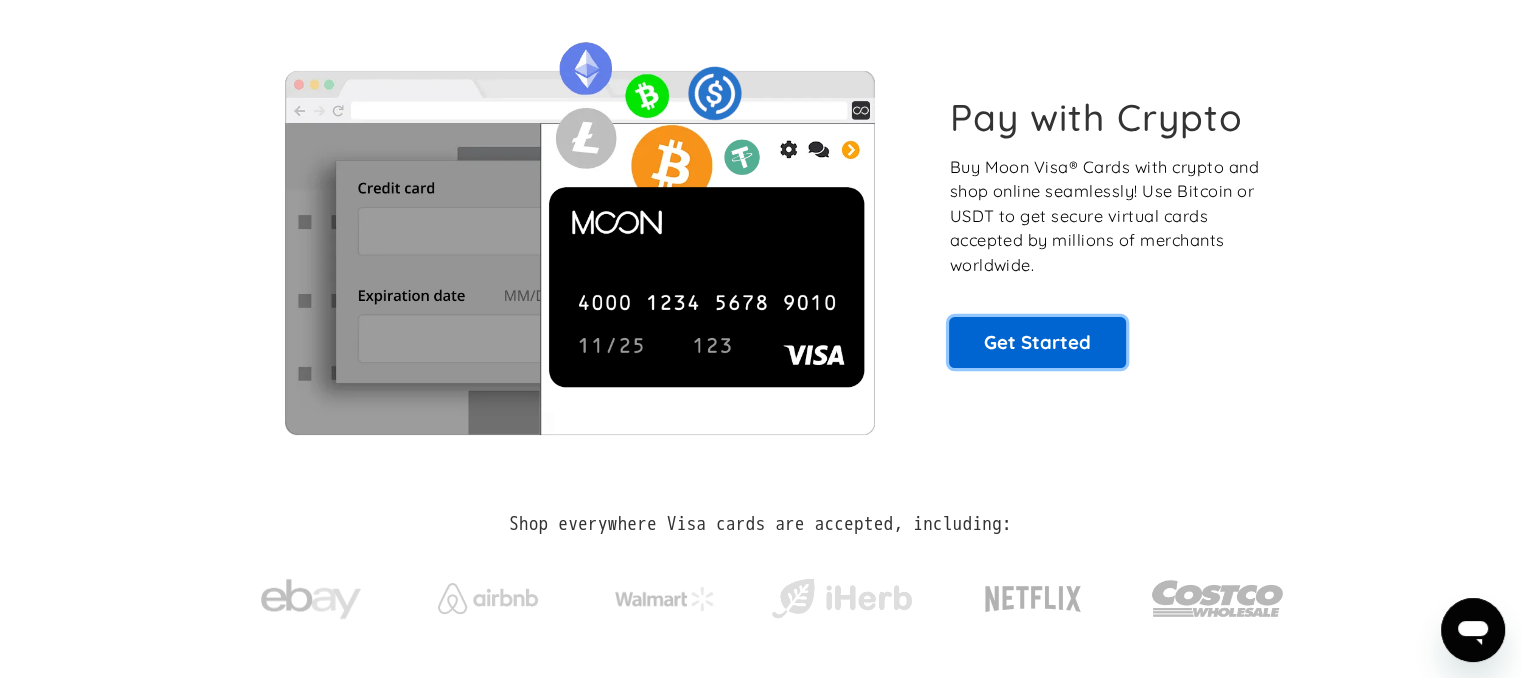 click on "Get Started" at bounding box center [1037, 342] 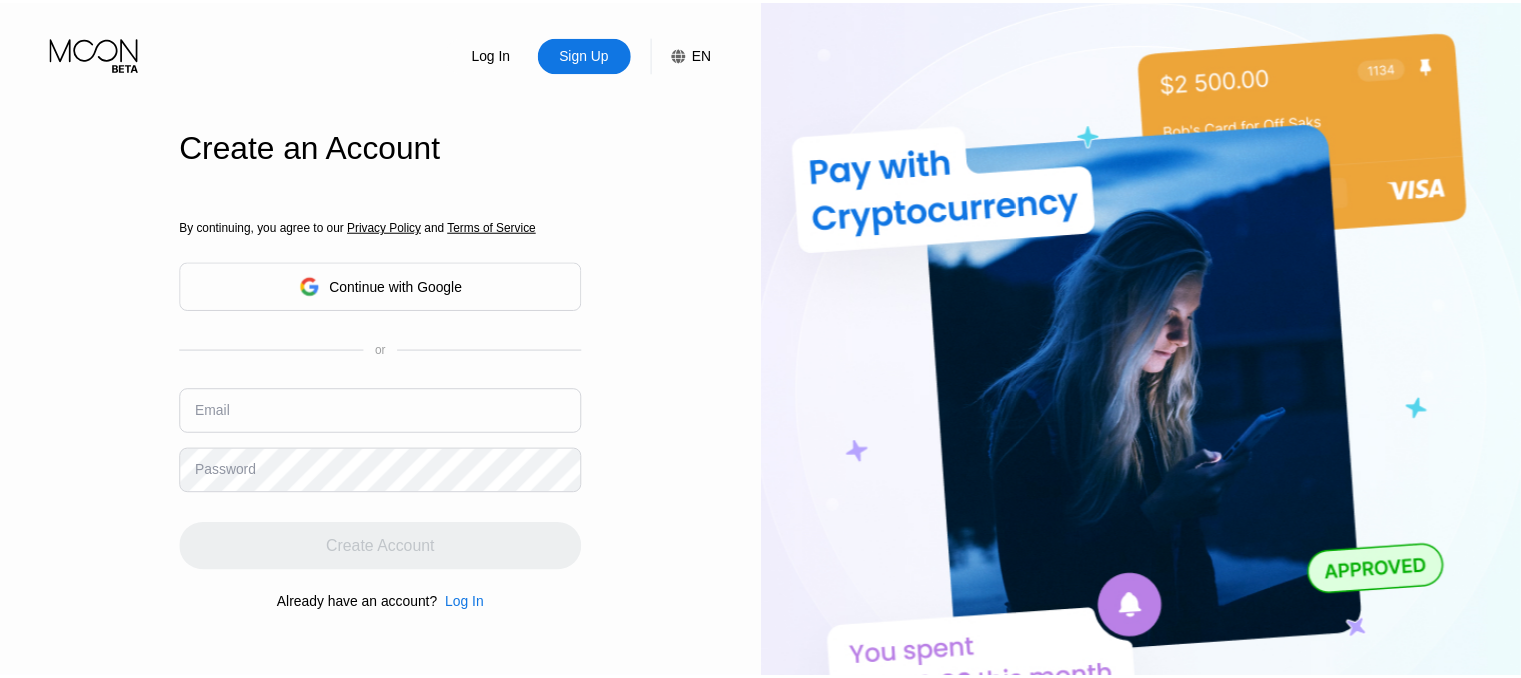 scroll, scrollTop: 0, scrollLeft: 0, axis: both 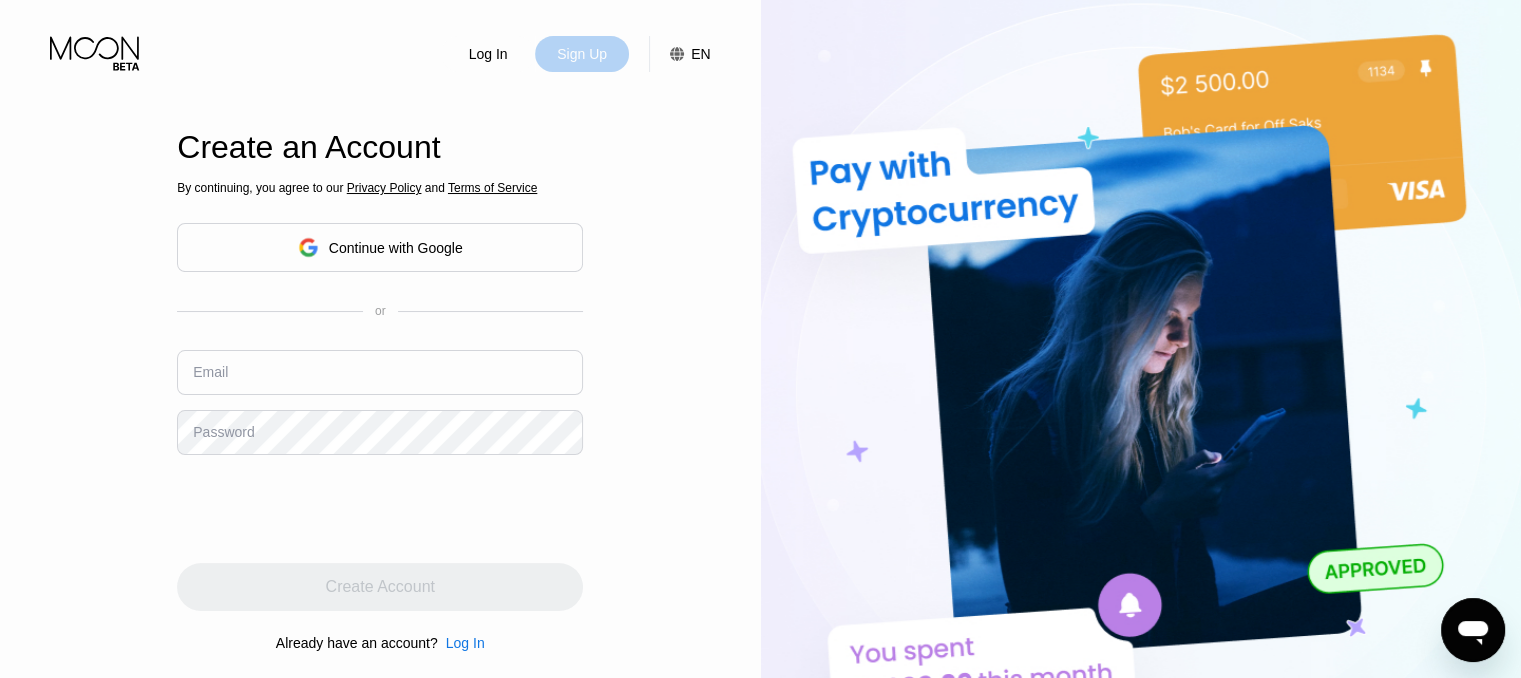click on "Sign Up" at bounding box center (582, 54) 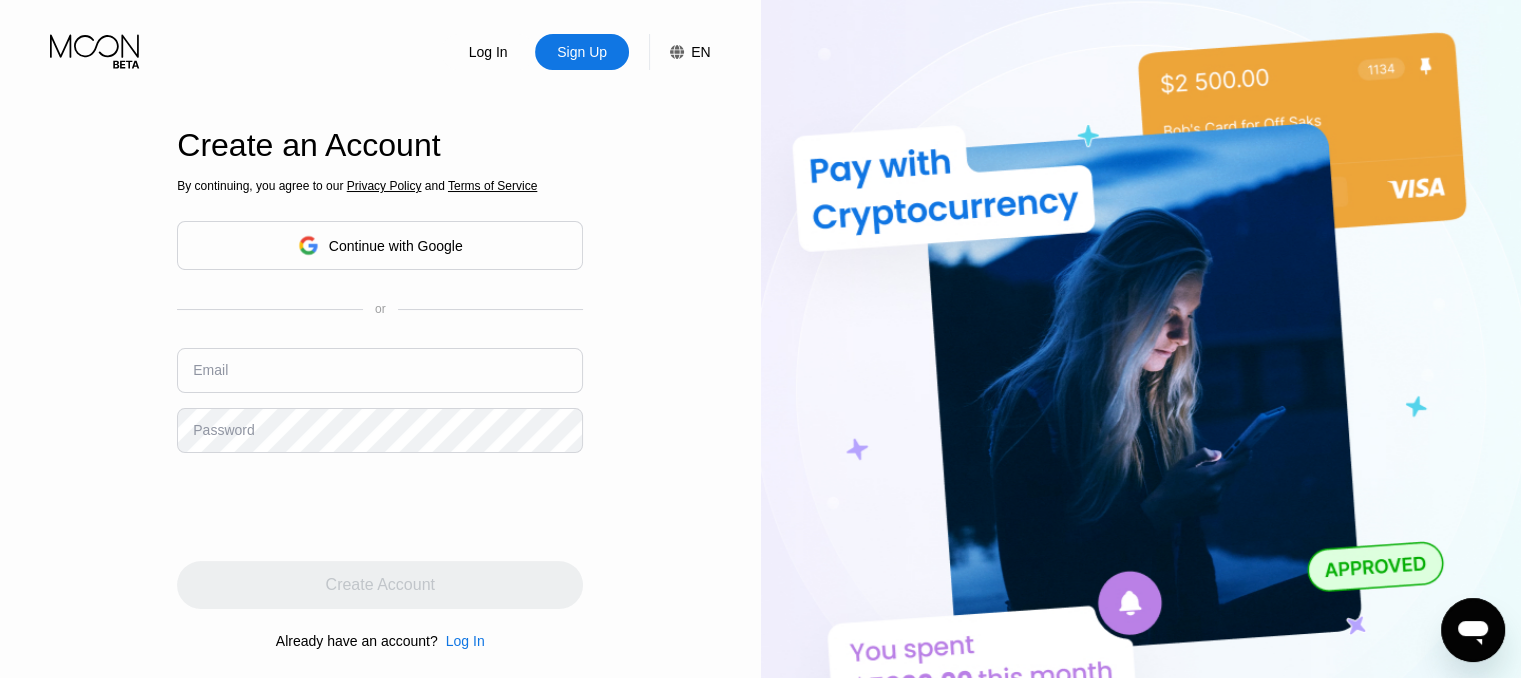 scroll, scrollTop: 136, scrollLeft: 0, axis: vertical 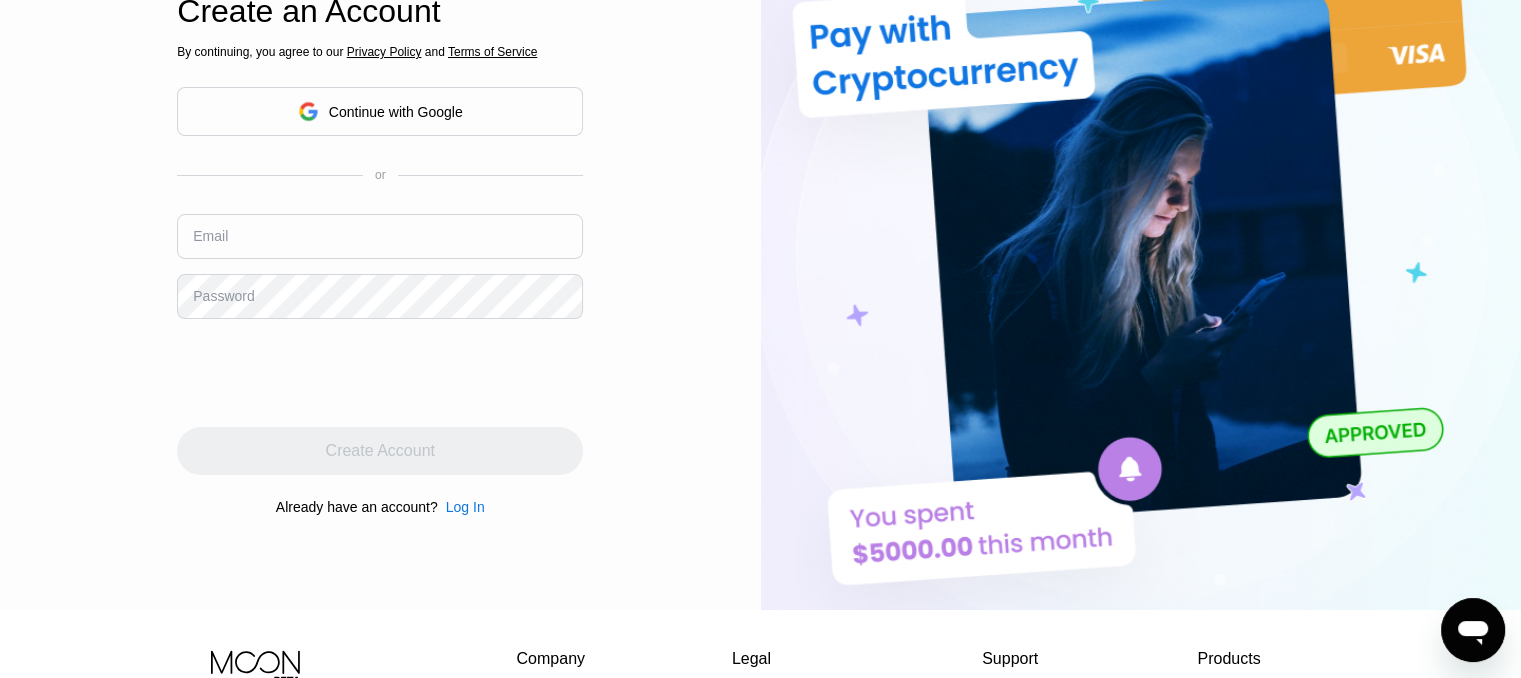 click at bounding box center [380, 236] 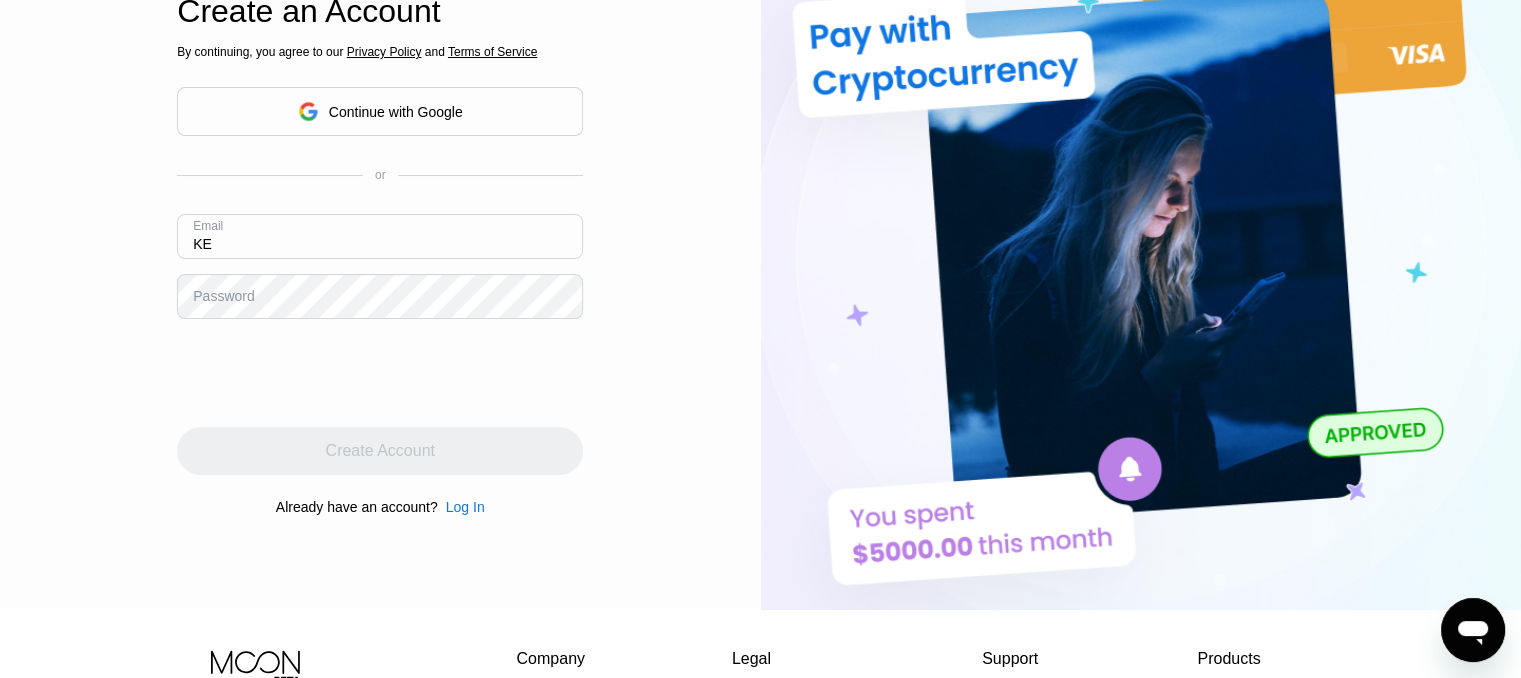 type on "K" 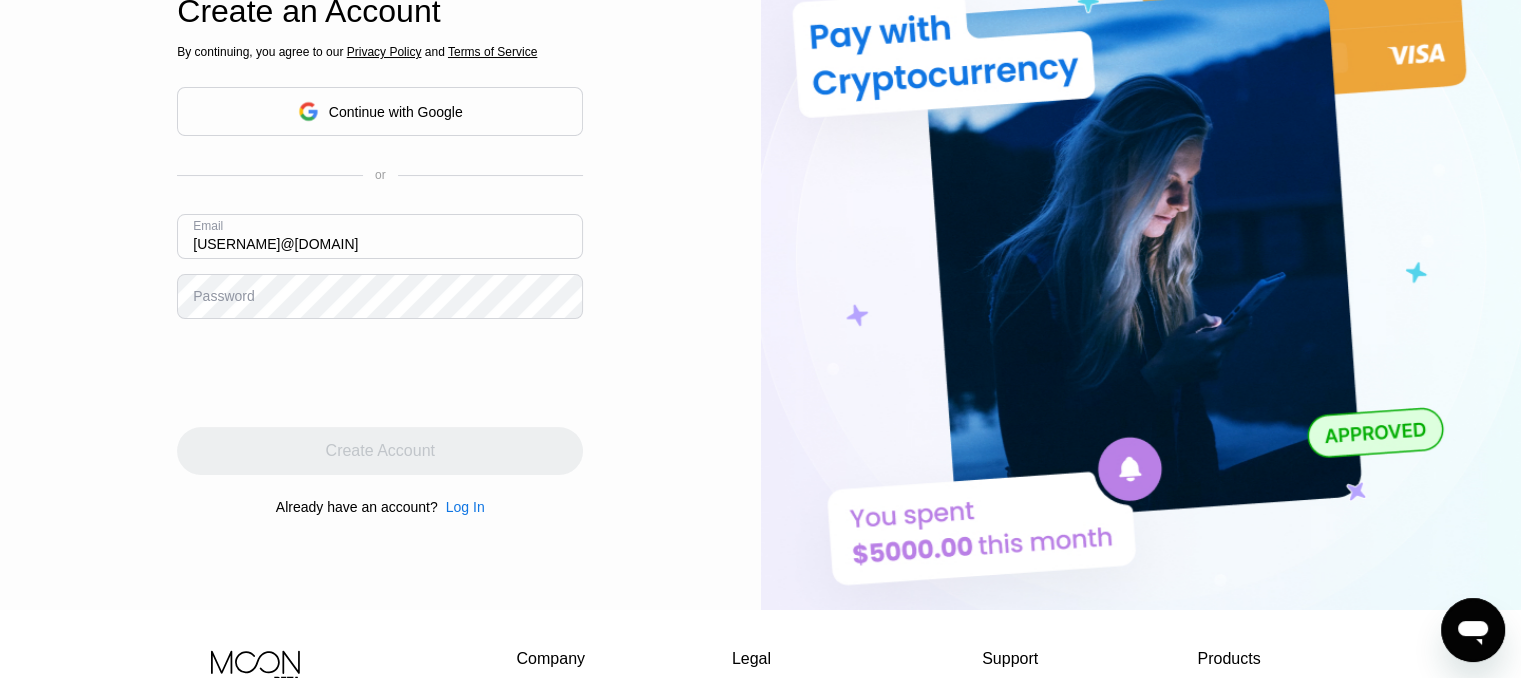 type on "kelvin.josh2020@gmail.com" 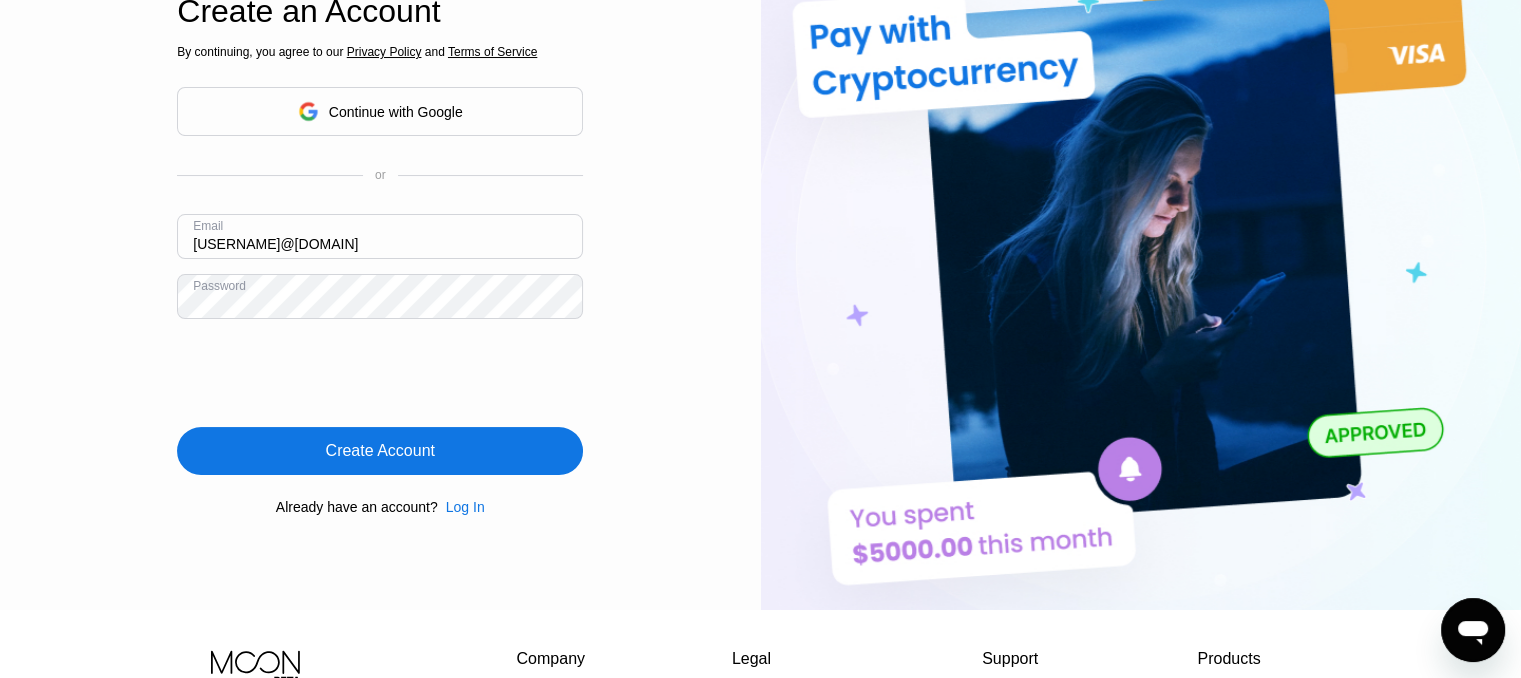 click on "Create Account" at bounding box center [380, 451] 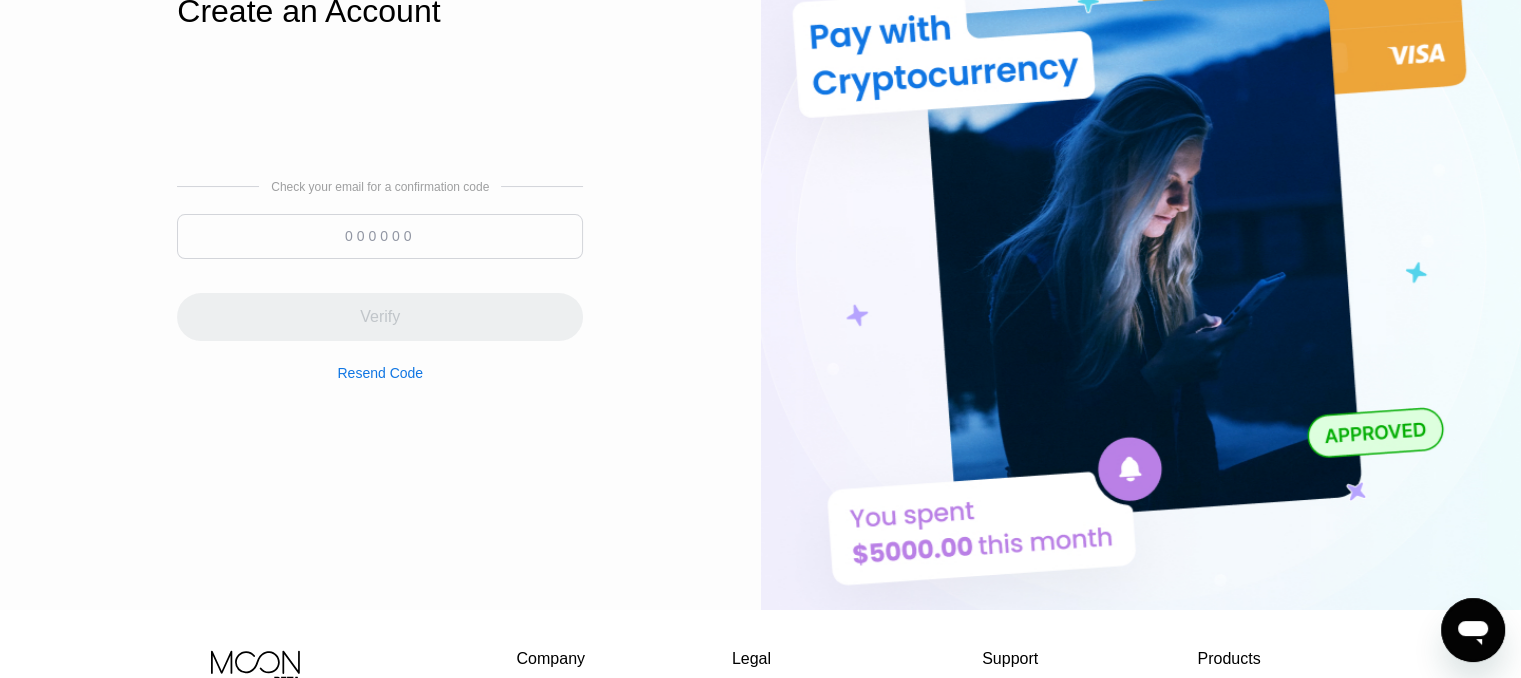 click at bounding box center (380, 236) 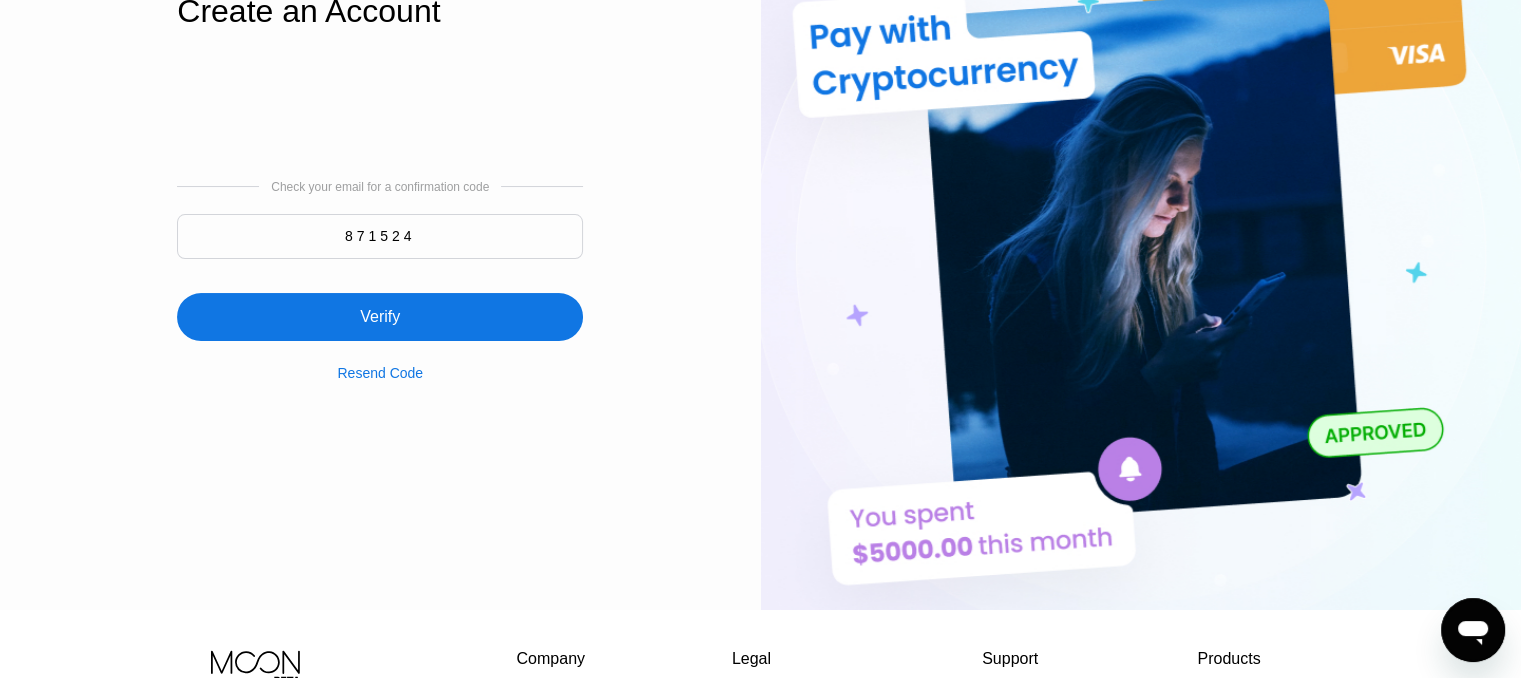 type on "871524" 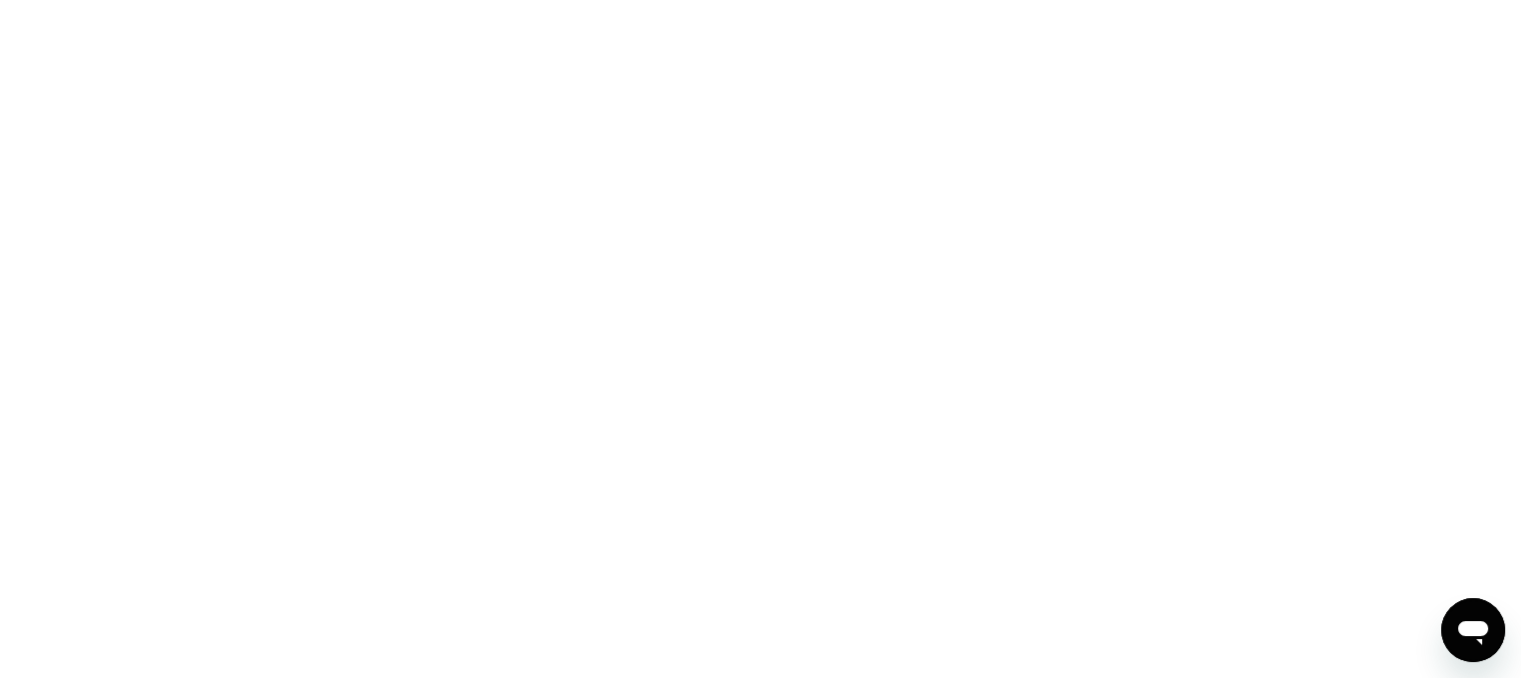scroll, scrollTop: 0, scrollLeft: 0, axis: both 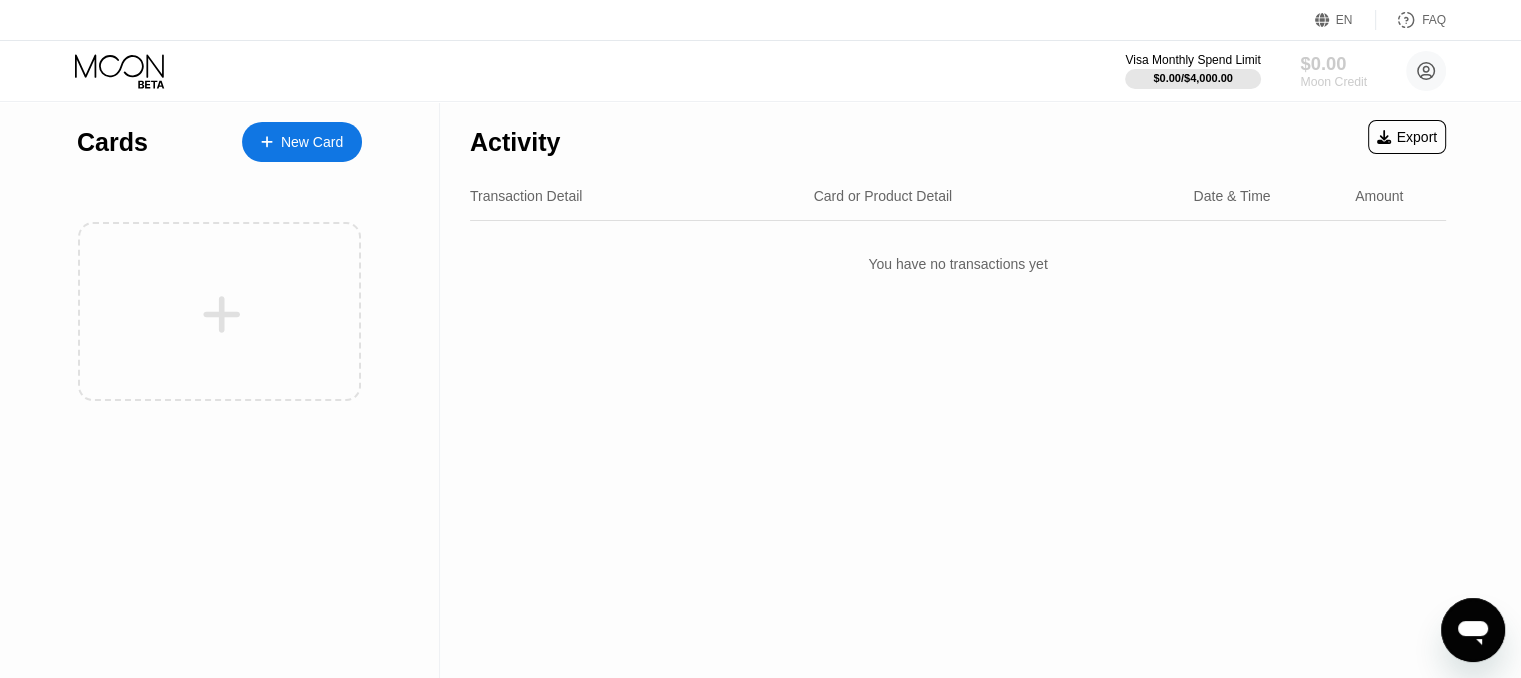 click on "Moon Credit" at bounding box center (1333, 82) 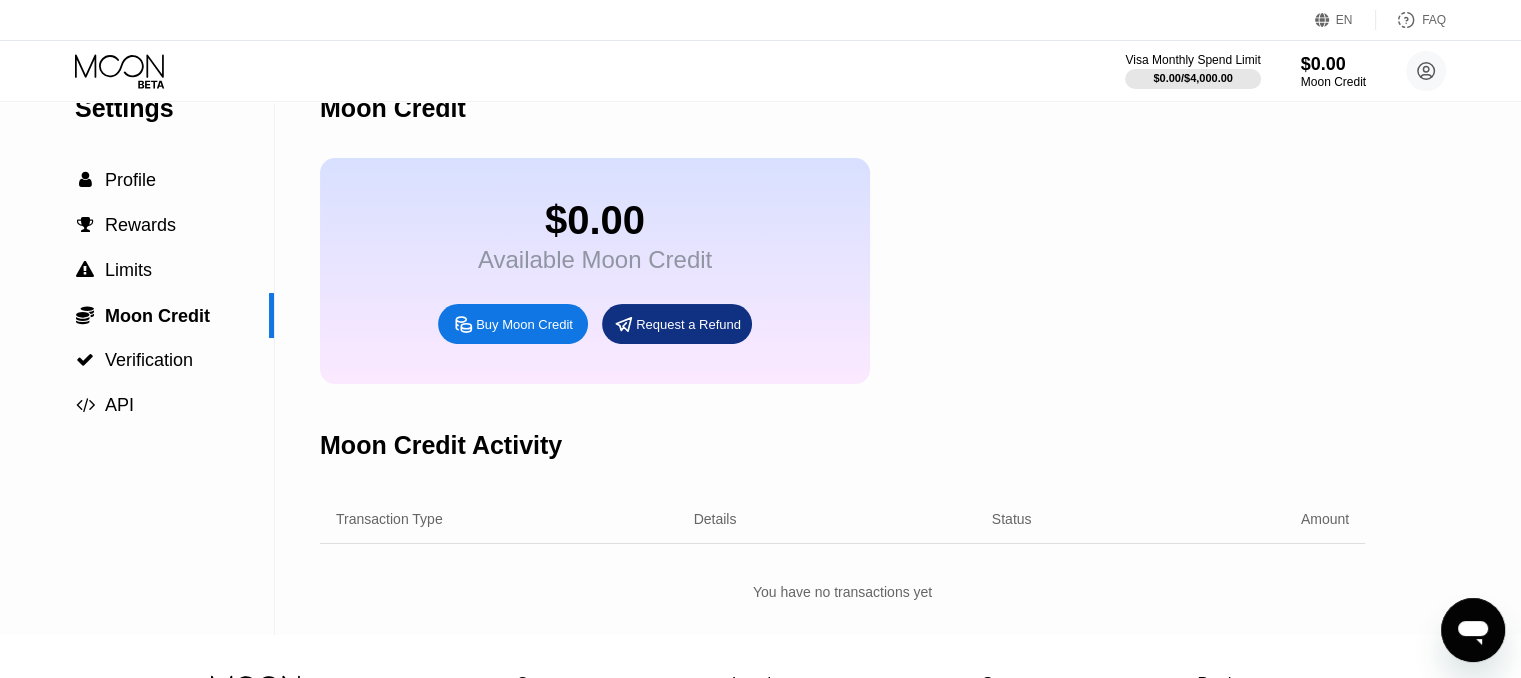 scroll, scrollTop: 42, scrollLeft: 0, axis: vertical 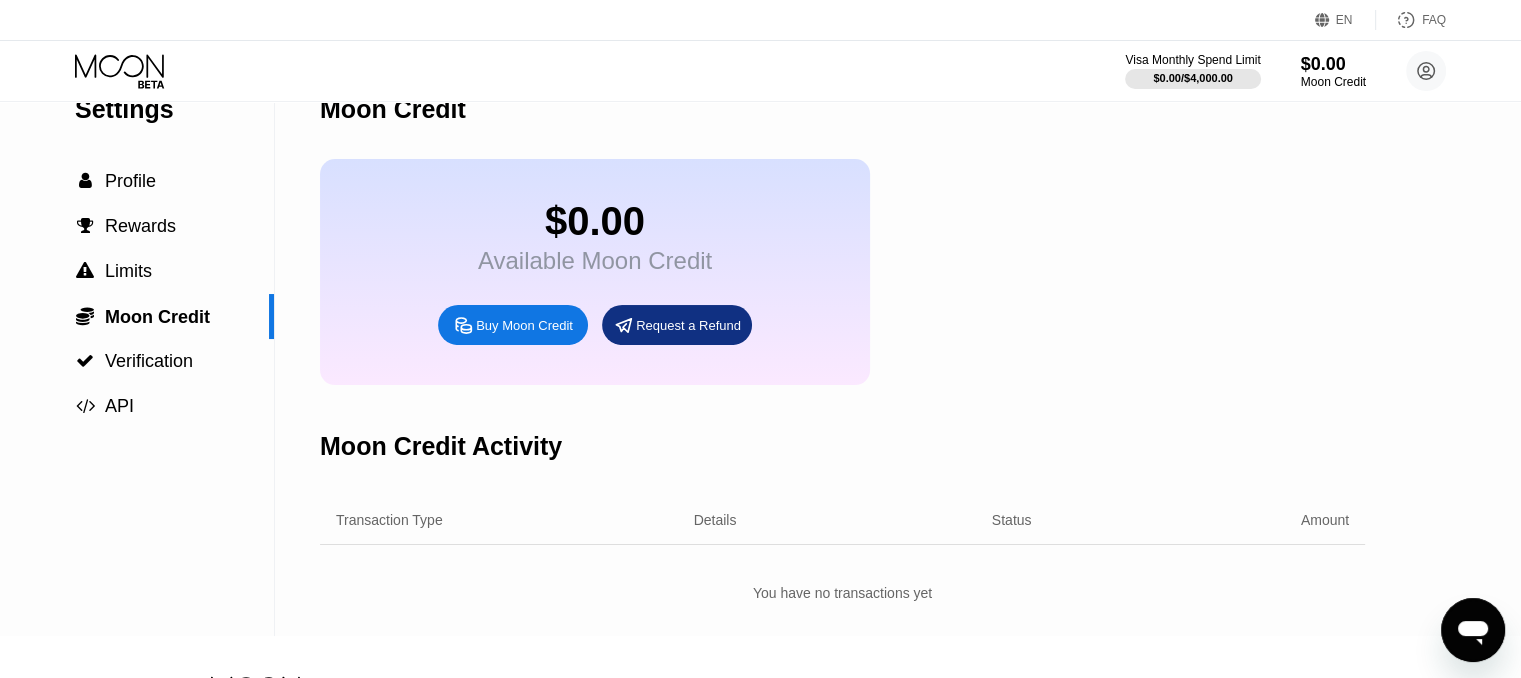 click on "Buy Moon Credit" at bounding box center [524, 325] 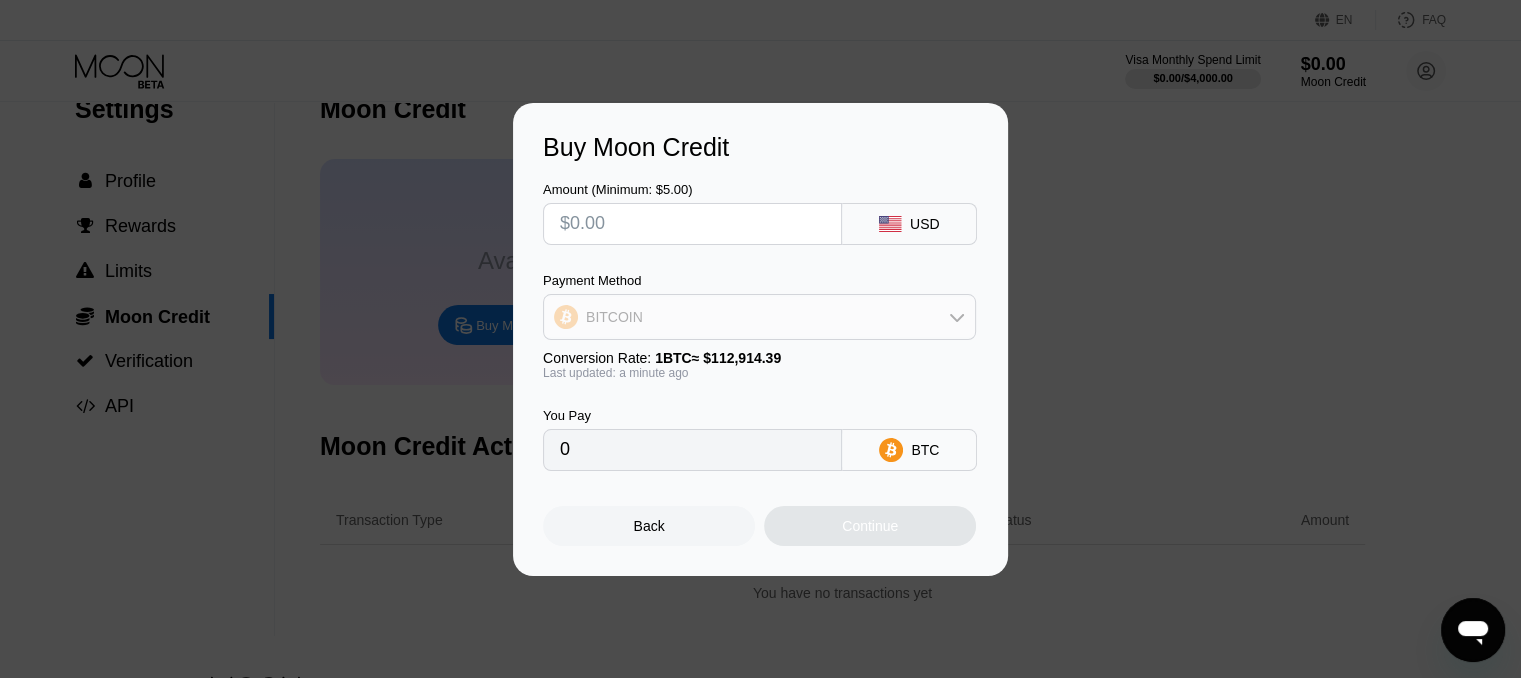 click on "BITCOIN" at bounding box center [759, 317] 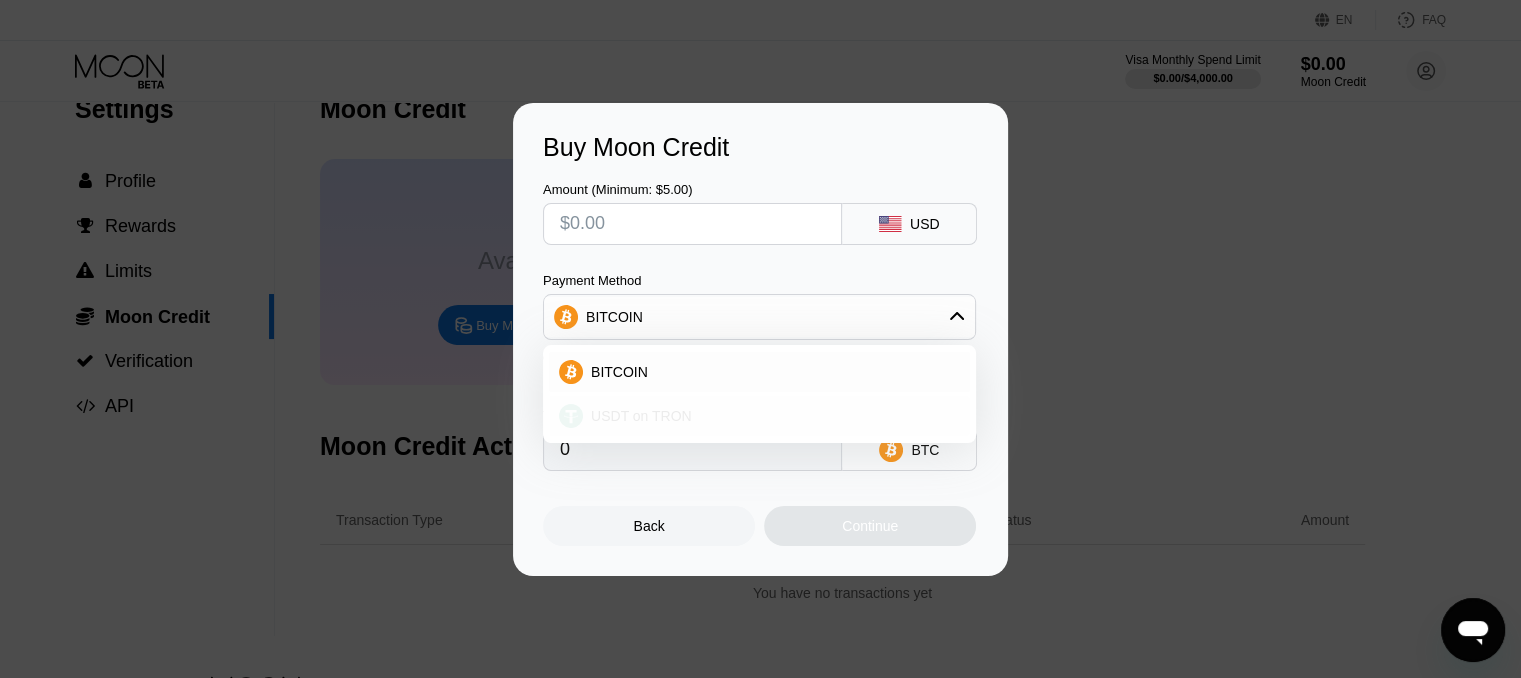 click on "USDT on TRON" at bounding box center (771, 416) 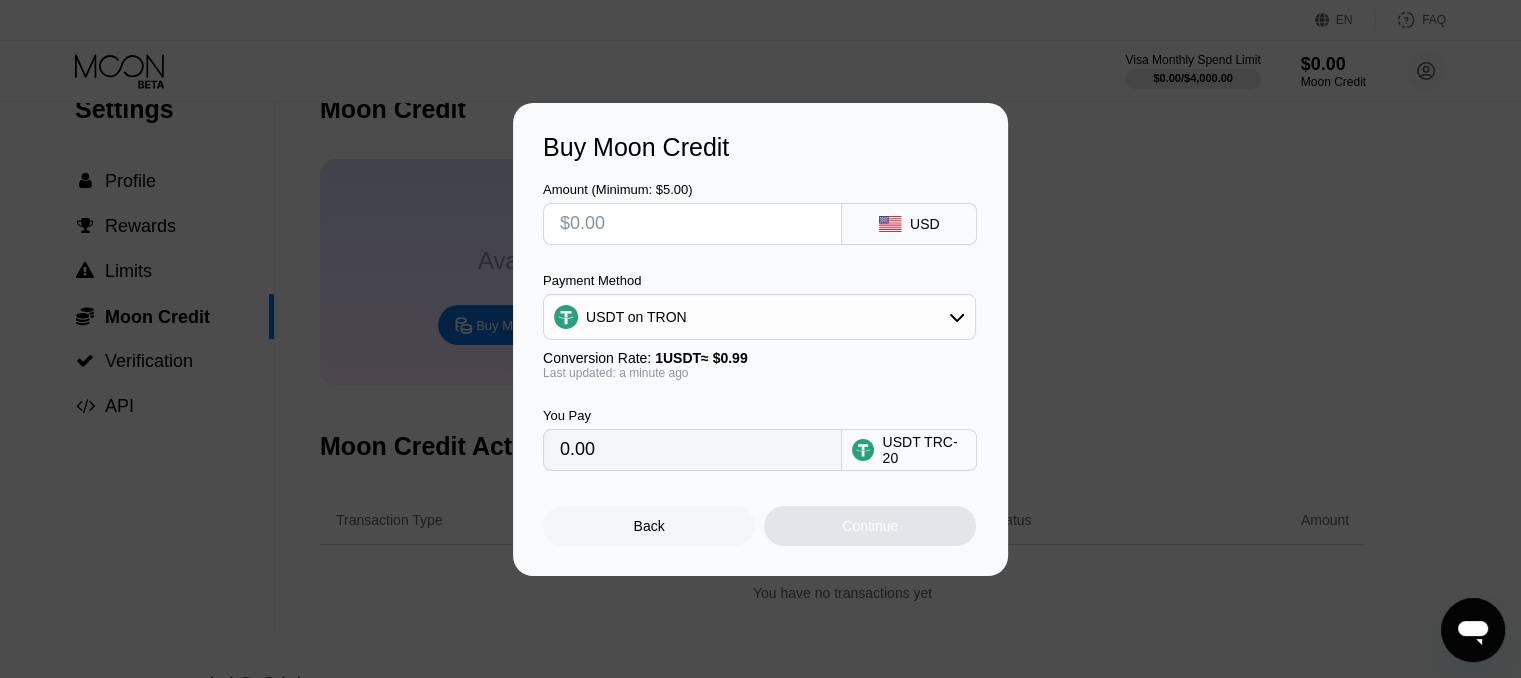 scroll, scrollTop: 75, scrollLeft: 0, axis: vertical 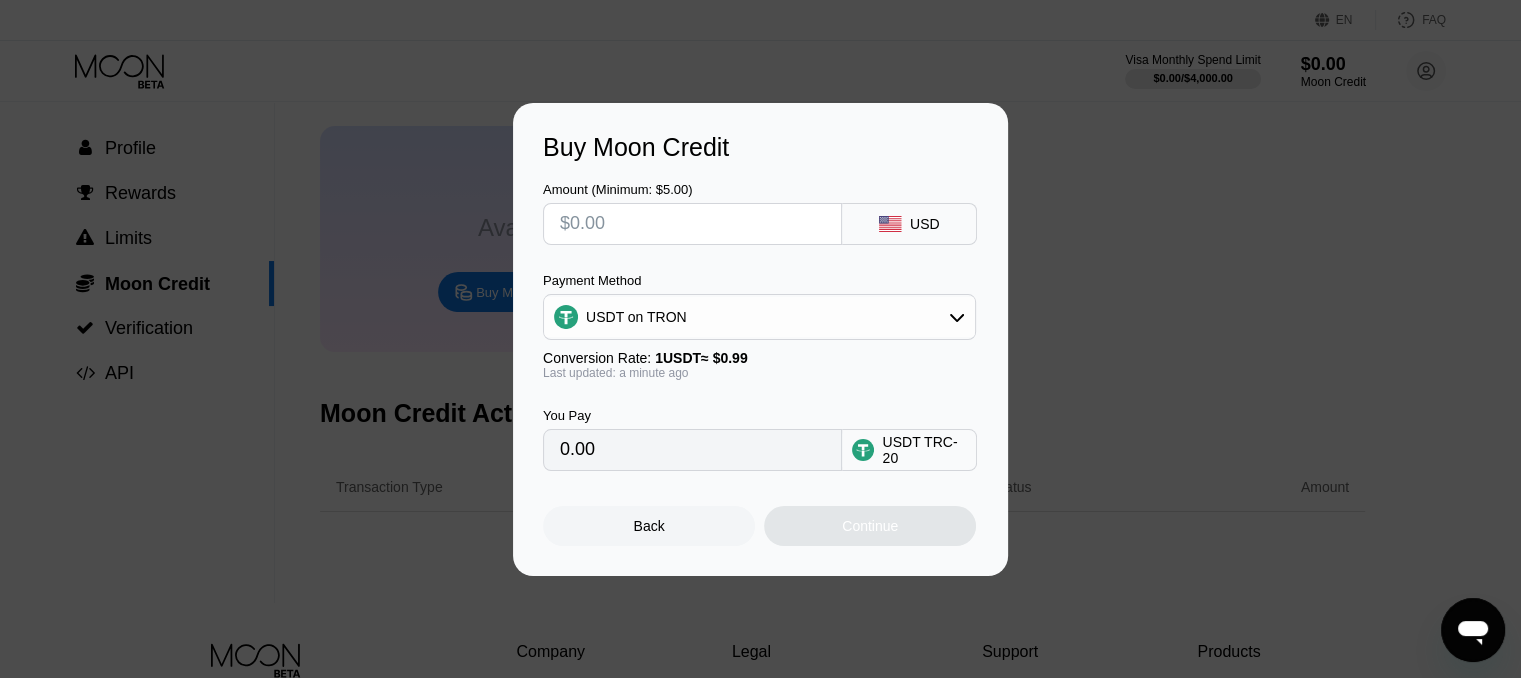 click on "0.00" at bounding box center [692, 450] 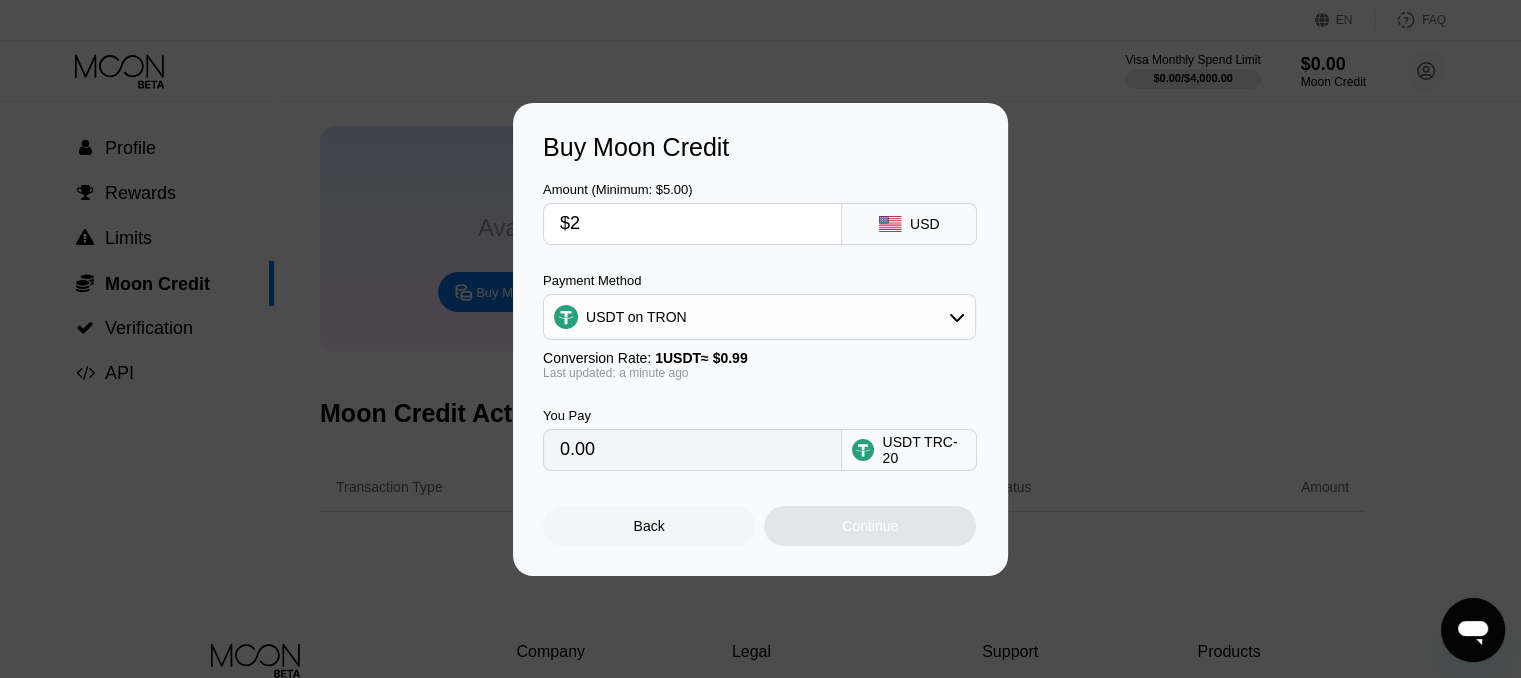 type on "2.02" 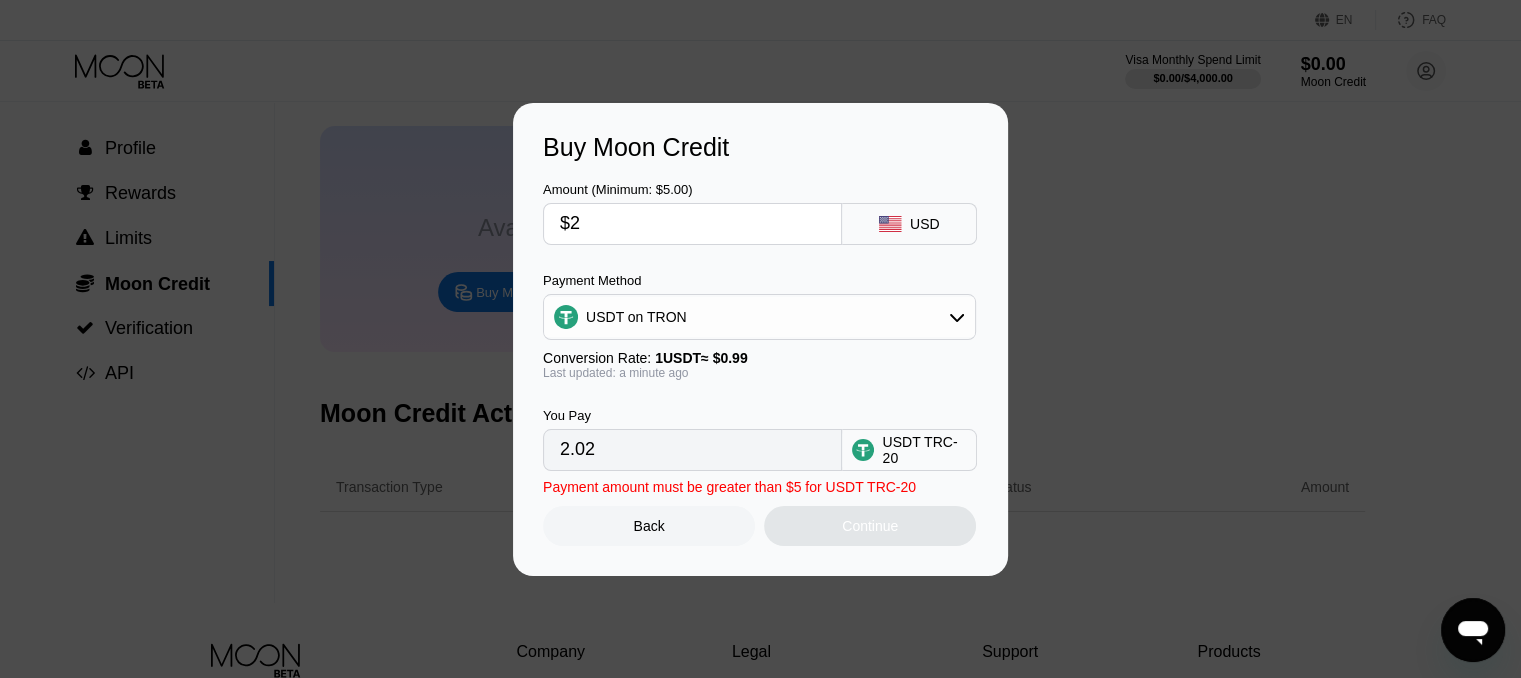 type on "$20" 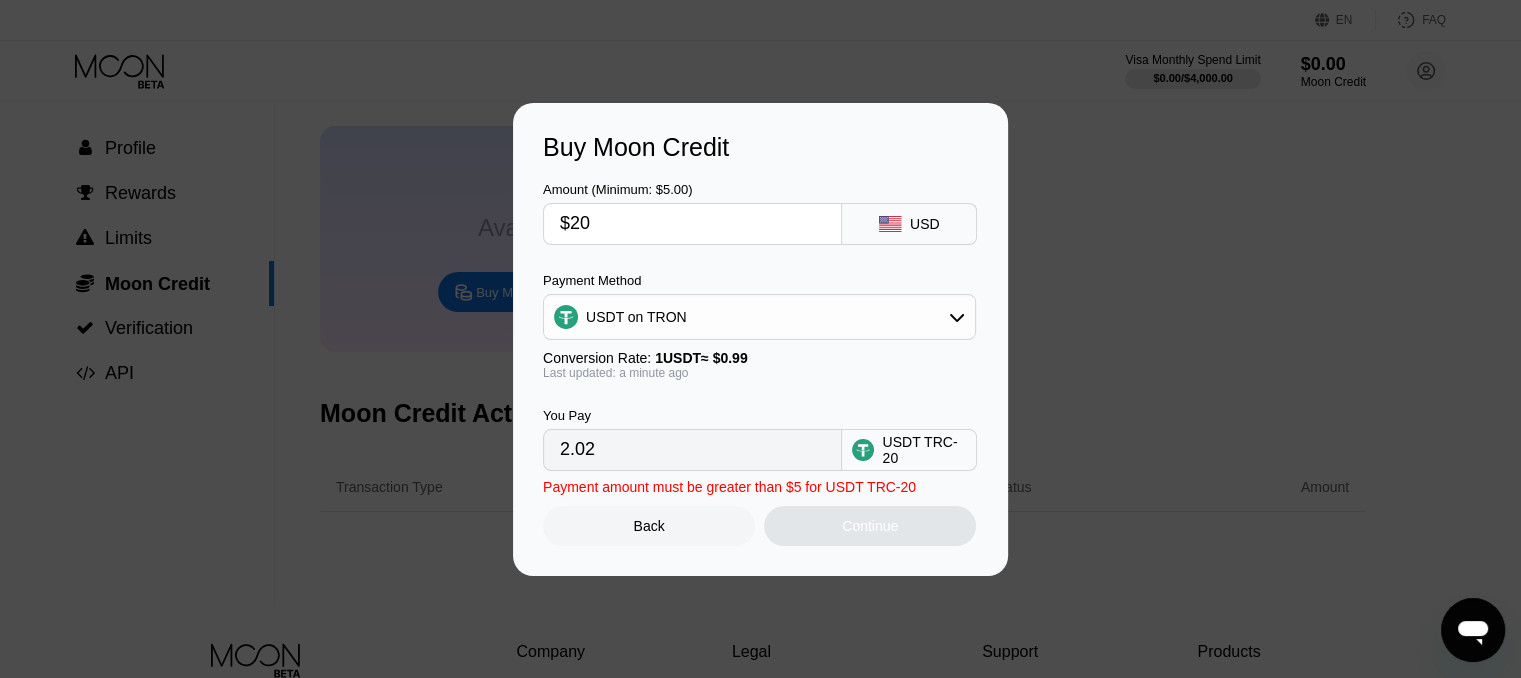 type on "20.20" 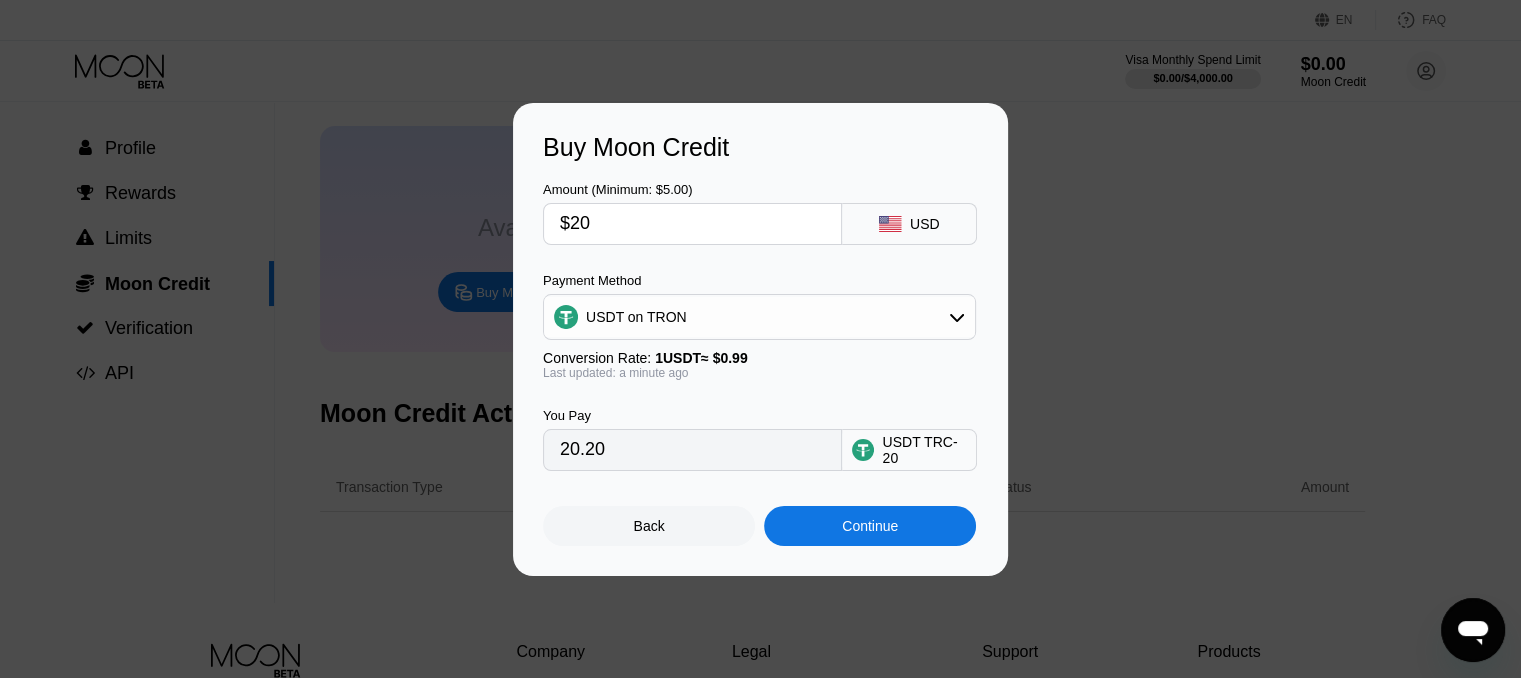 type on "$20" 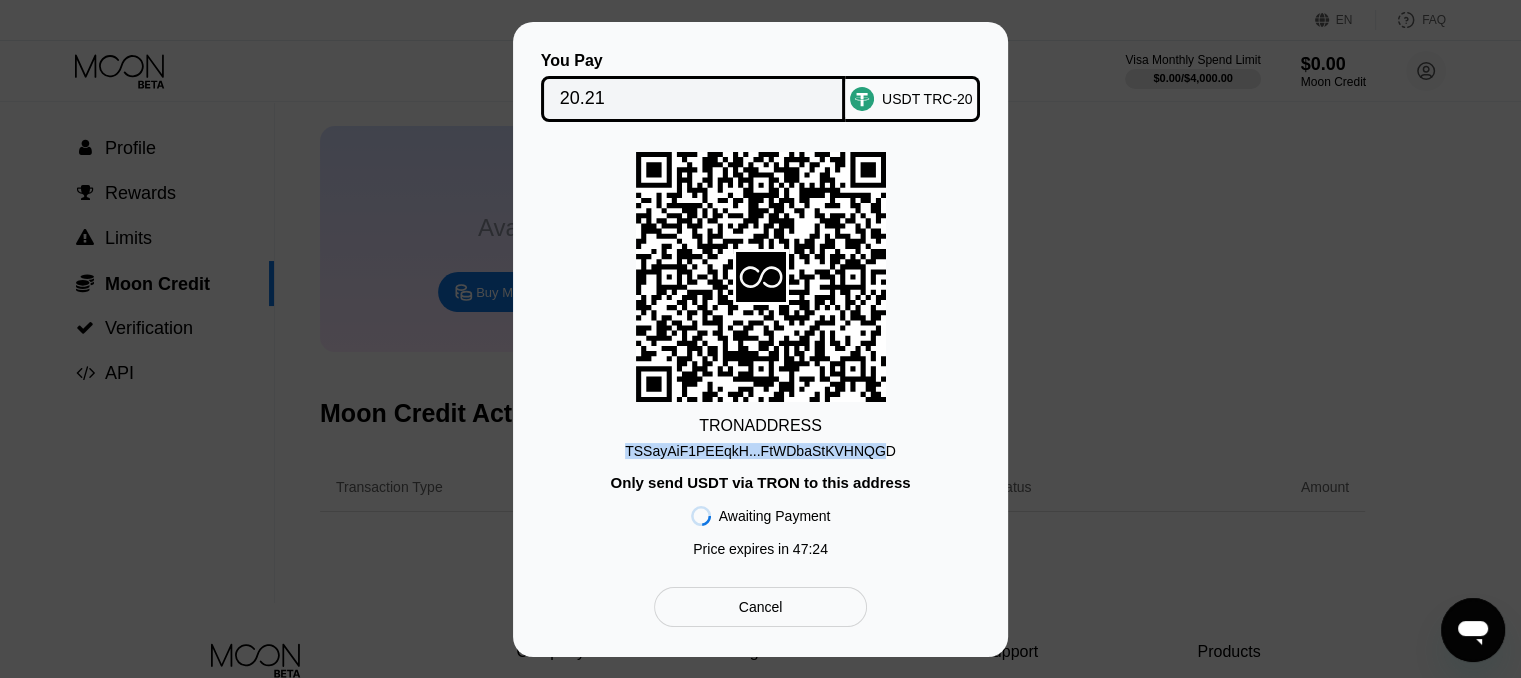 drag, startPoint x: 633, startPoint y: 453, endPoint x: 870, endPoint y: 446, distance: 237.10335 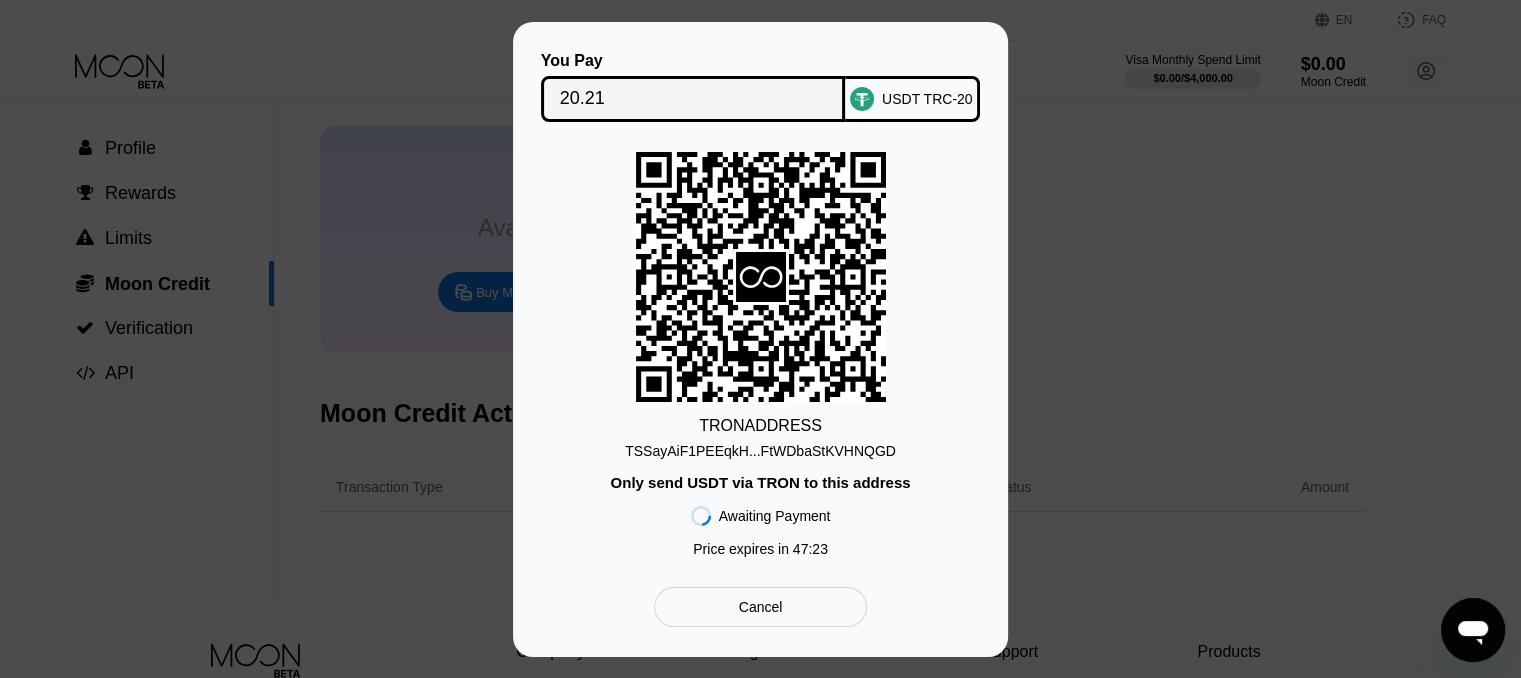 click on "TRON  ADDRESS TSSayAiF1PEEqkH...FtWDbaStKVHNQGD Only send USDT via TRON to this address Awaiting Payment Price expires in   47 : 23" at bounding box center [760, 359] 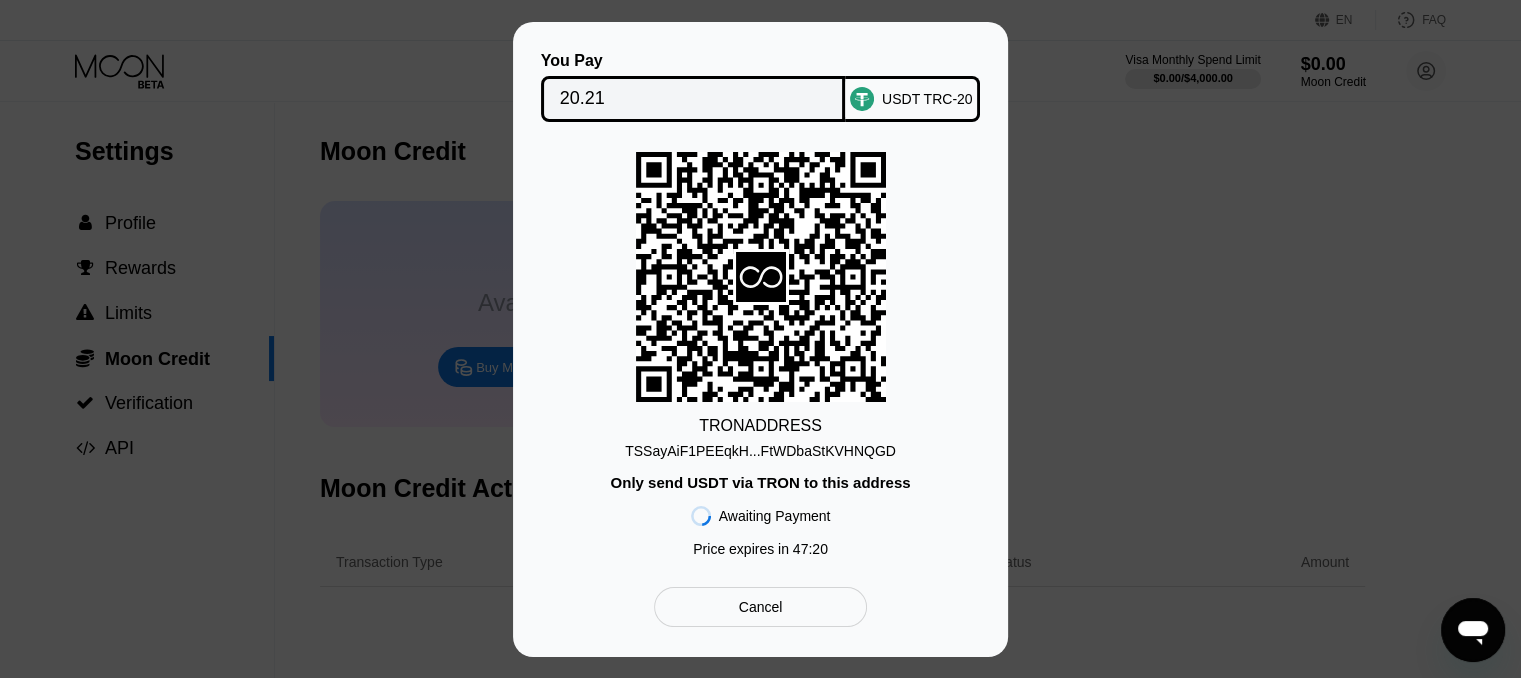 scroll, scrollTop: 223, scrollLeft: 0, axis: vertical 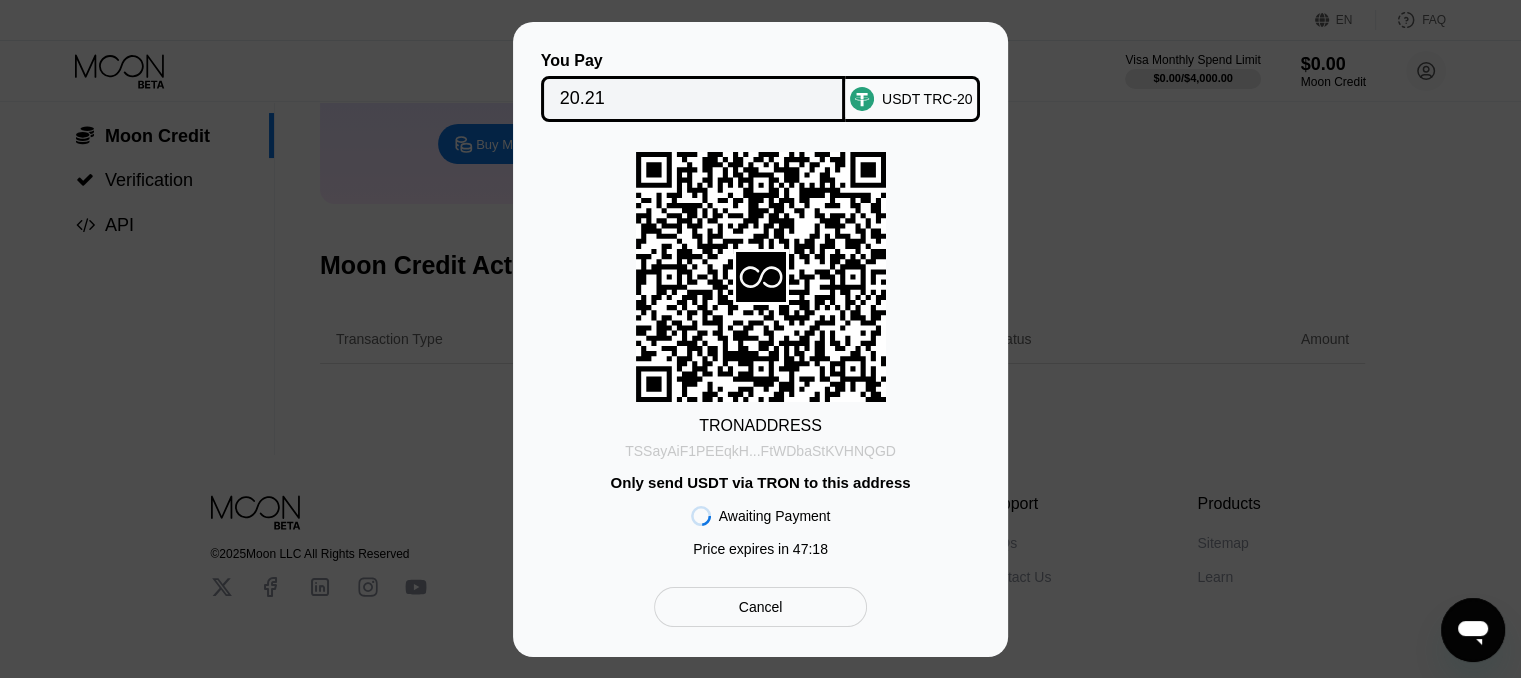 click on "TSSayAiF1PEEqkH...FtWDbaStKVHNQGD" at bounding box center [760, 451] 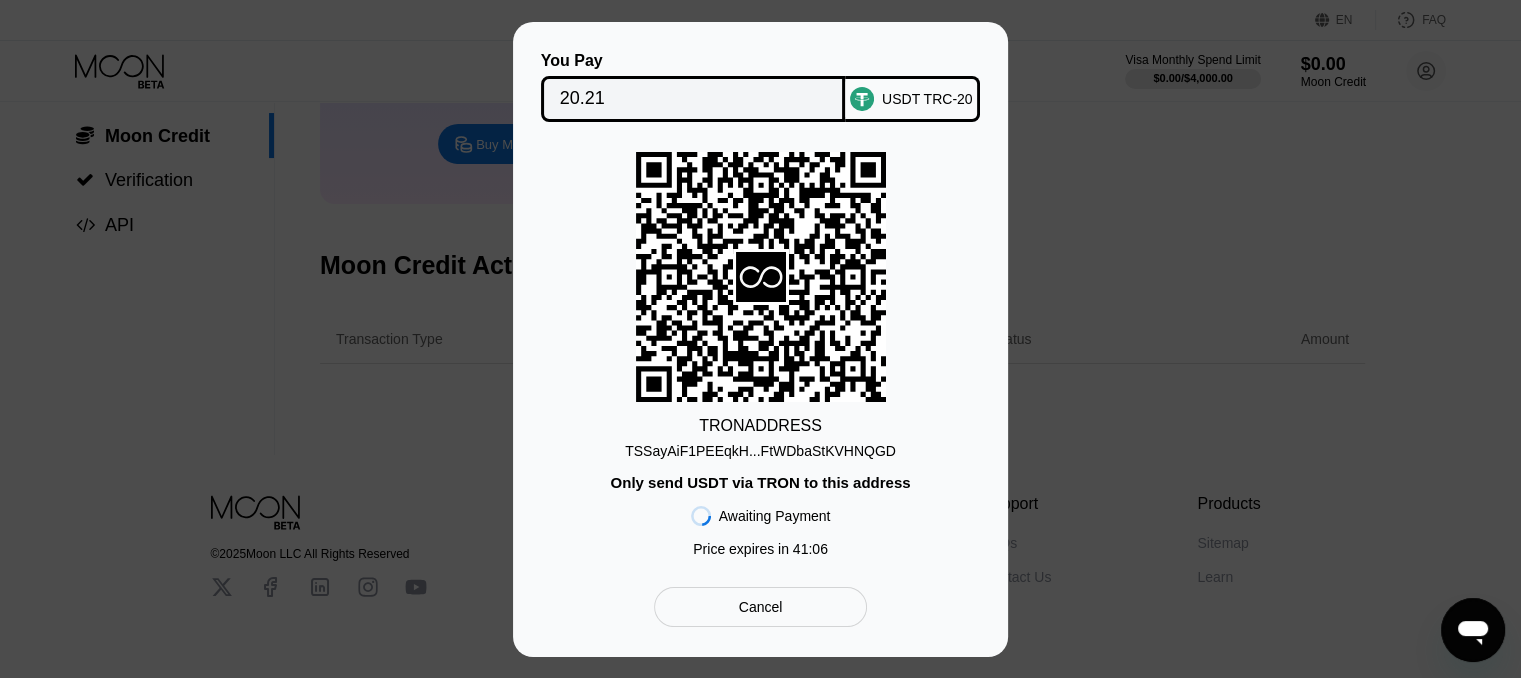 click on "You Pay 20.21 USDT TRC-20 TRON  ADDRESS TSSayAiF1PEEqkH...FtWDbaStKVHNQGD Only send USDT via TRON to this address Awaiting Payment Price expires in   41 : 06 Cancel" at bounding box center (760, 339) 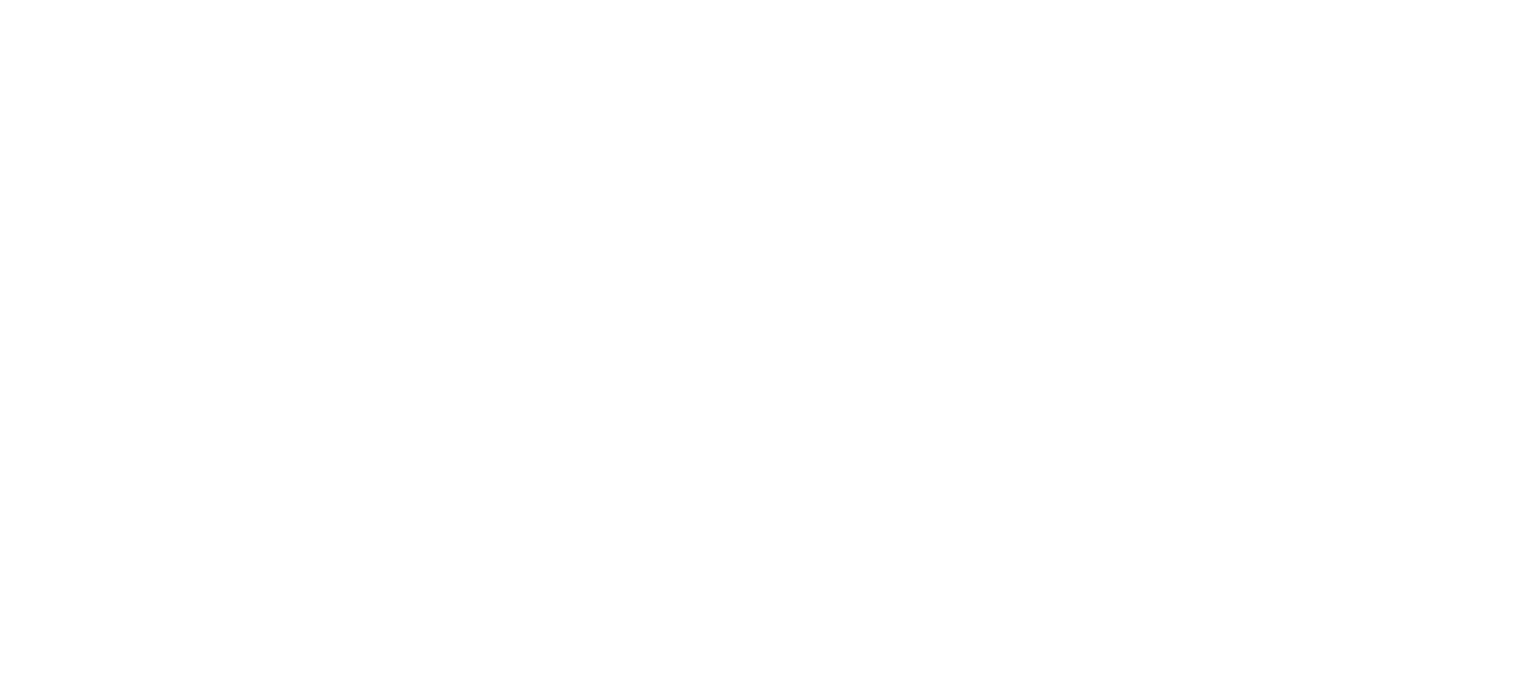 scroll, scrollTop: 0, scrollLeft: 0, axis: both 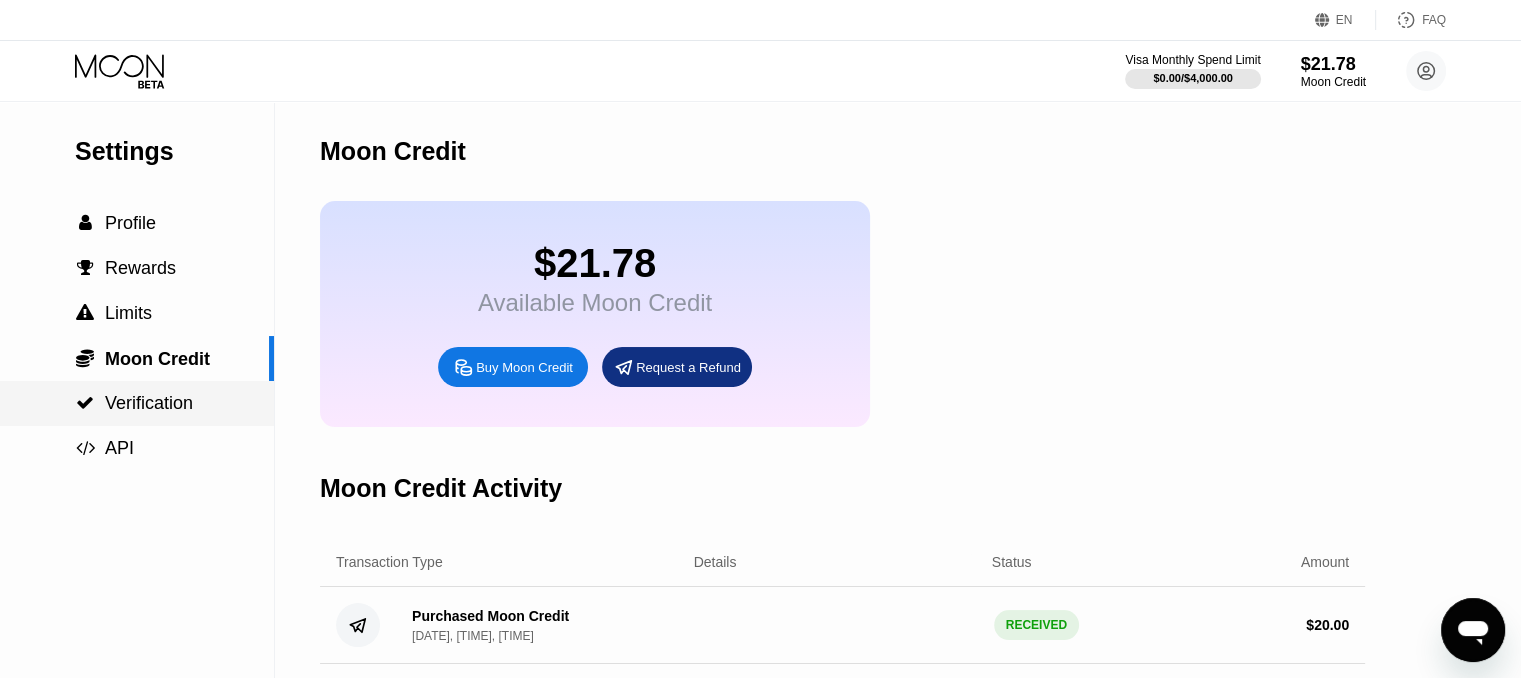 click on "Verification" at bounding box center [149, 403] 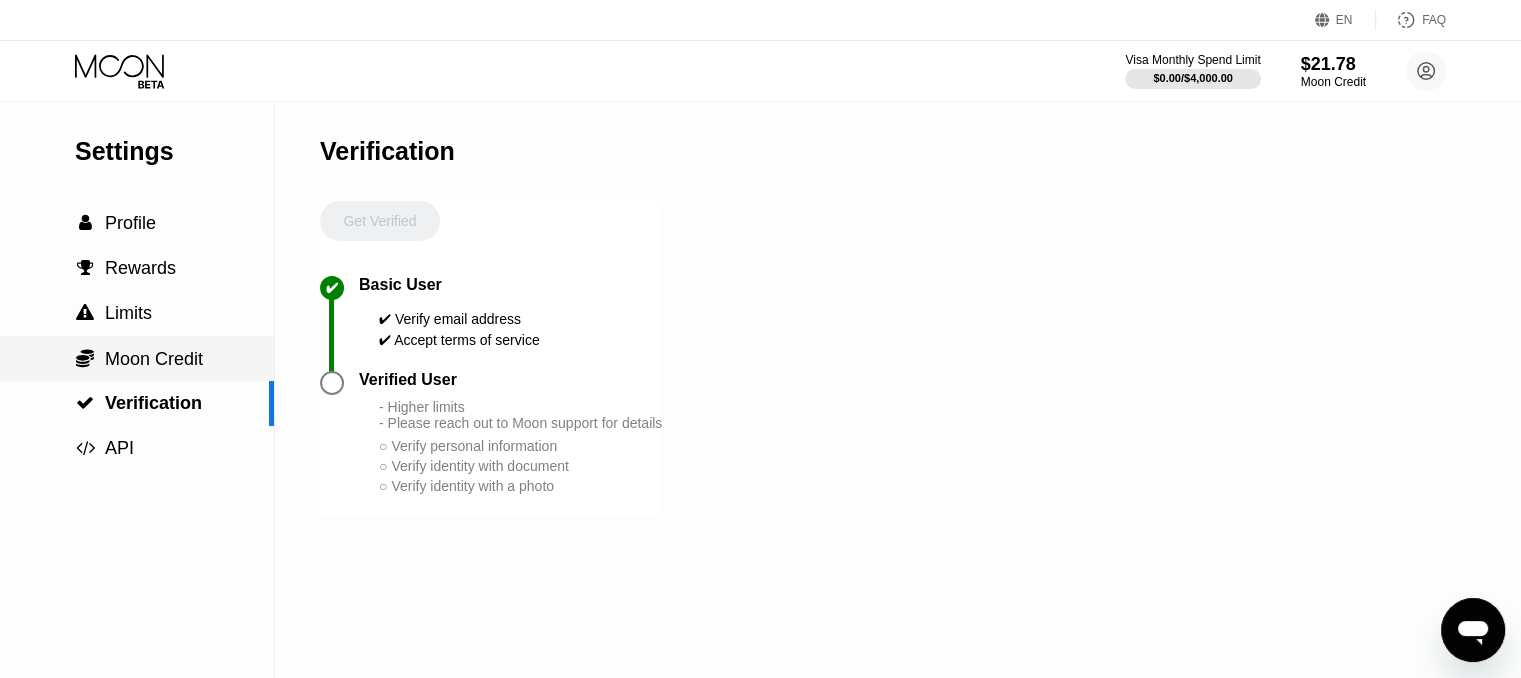 click on "Moon Credit" at bounding box center (154, 359) 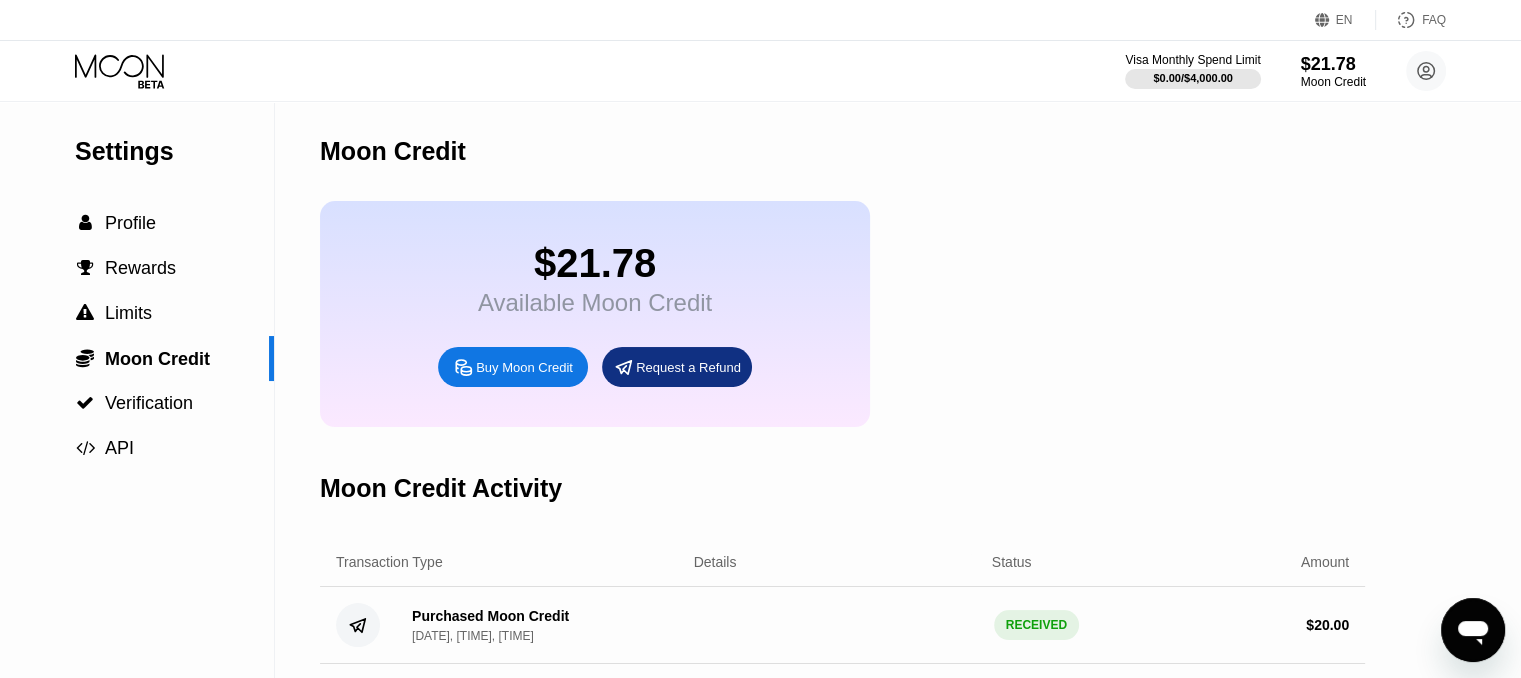 scroll, scrollTop: 103, scrollLeft: 0, axis: vertical 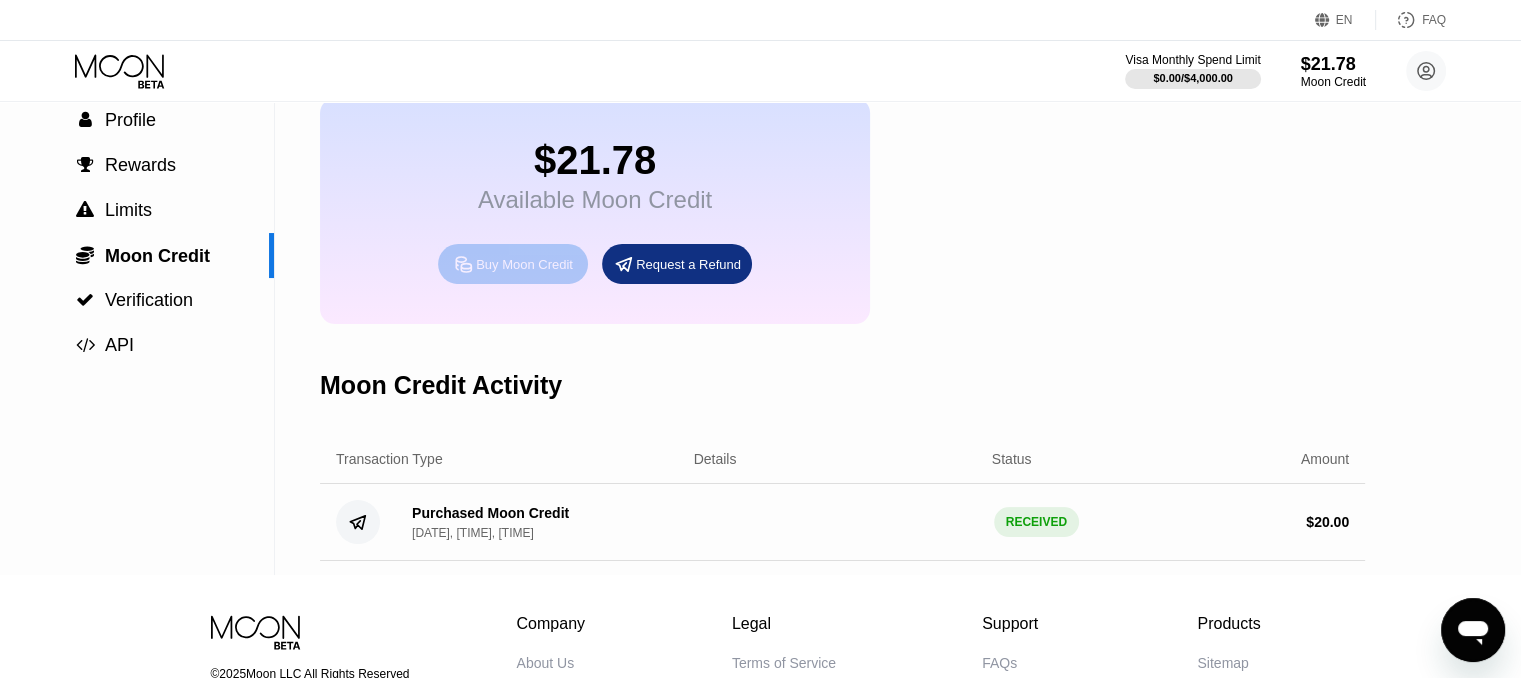 click on "Buy Moon Credit" at bounding box center [524, 264] 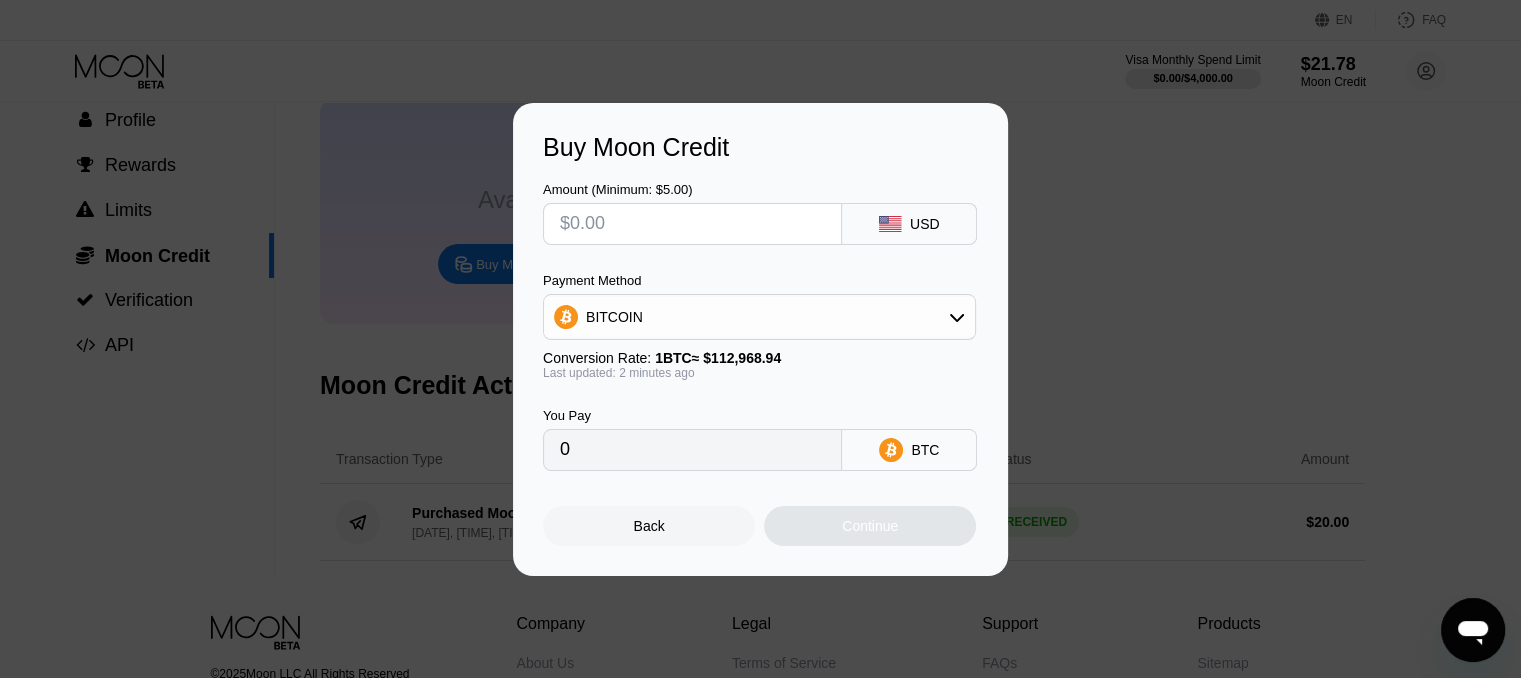 click on "Back" at bounding box center (649, 526) 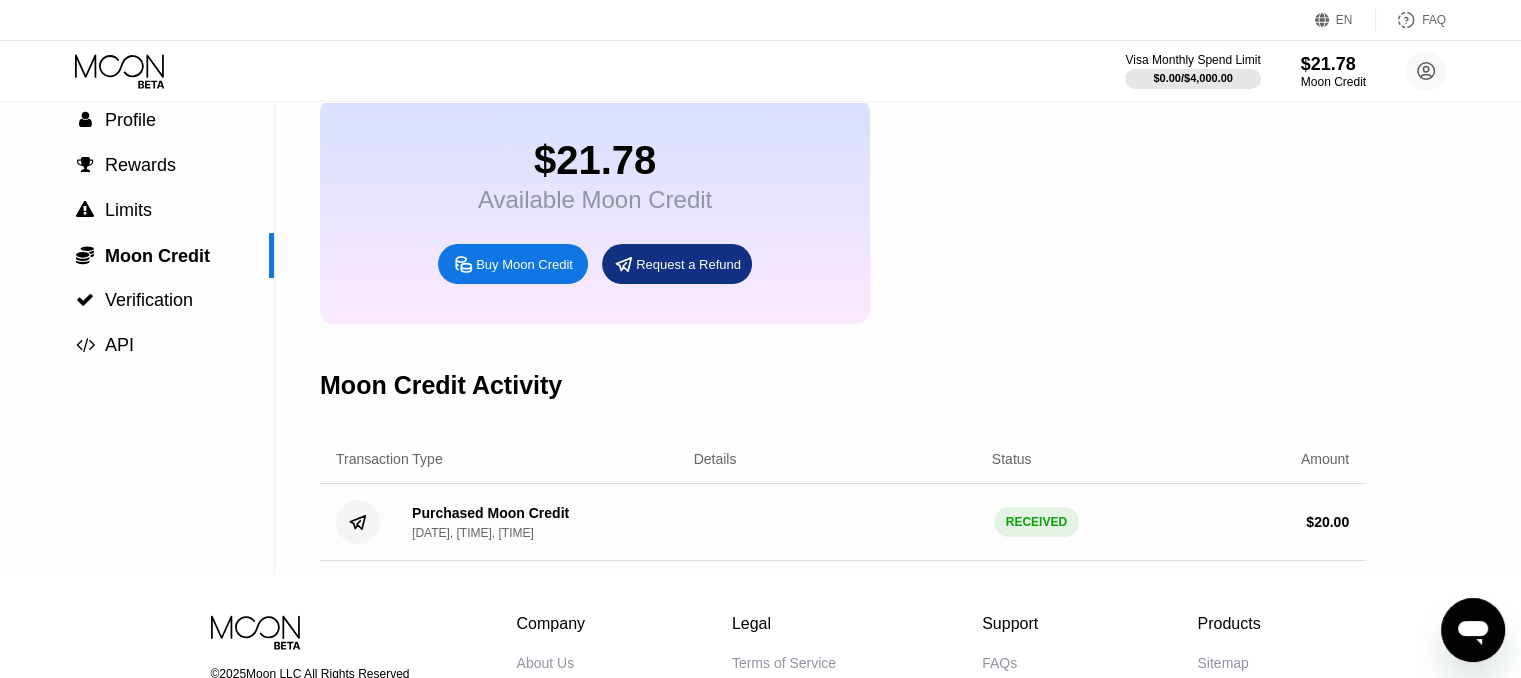 scroll, scrollTop: 315, scrollLeft: 0, axis: vertical 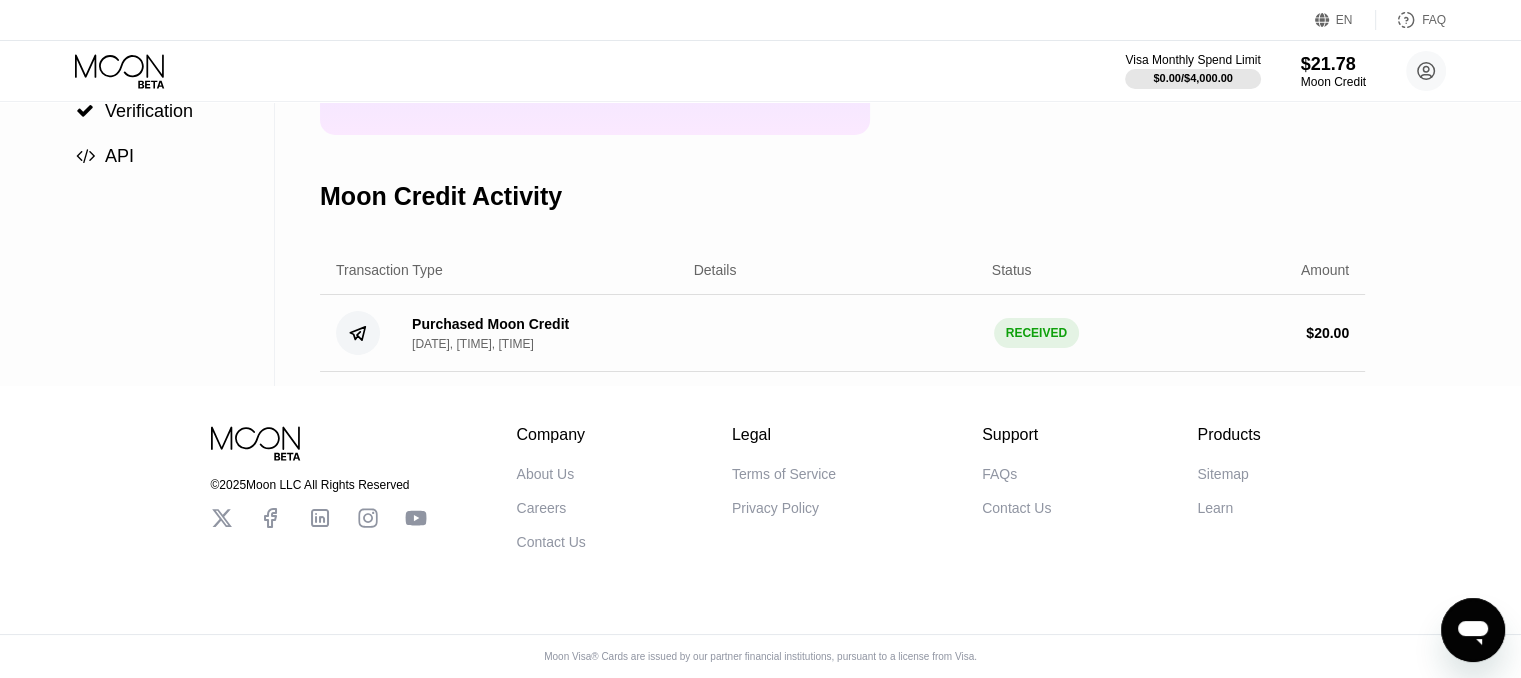 click 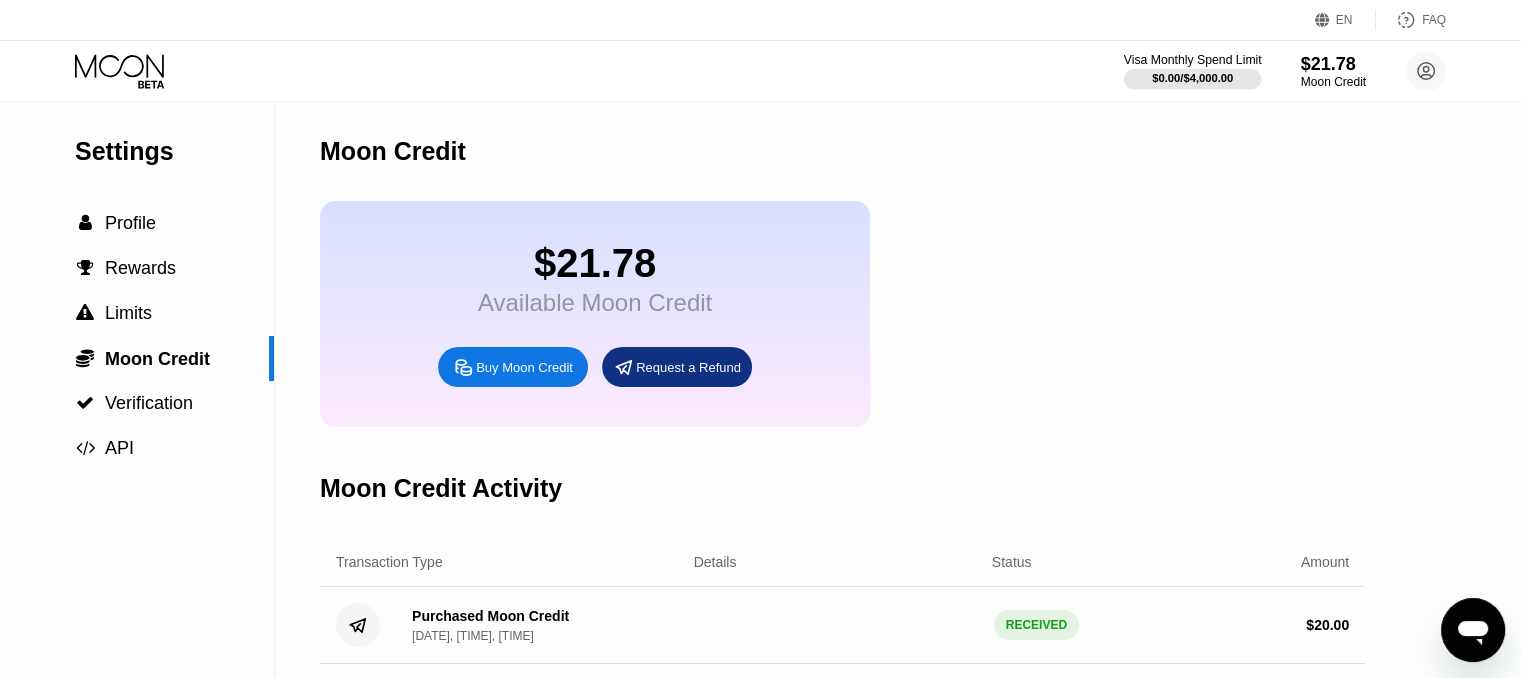 click on "$0.00 / $4,000.00" at bounding box center [1193, 78] 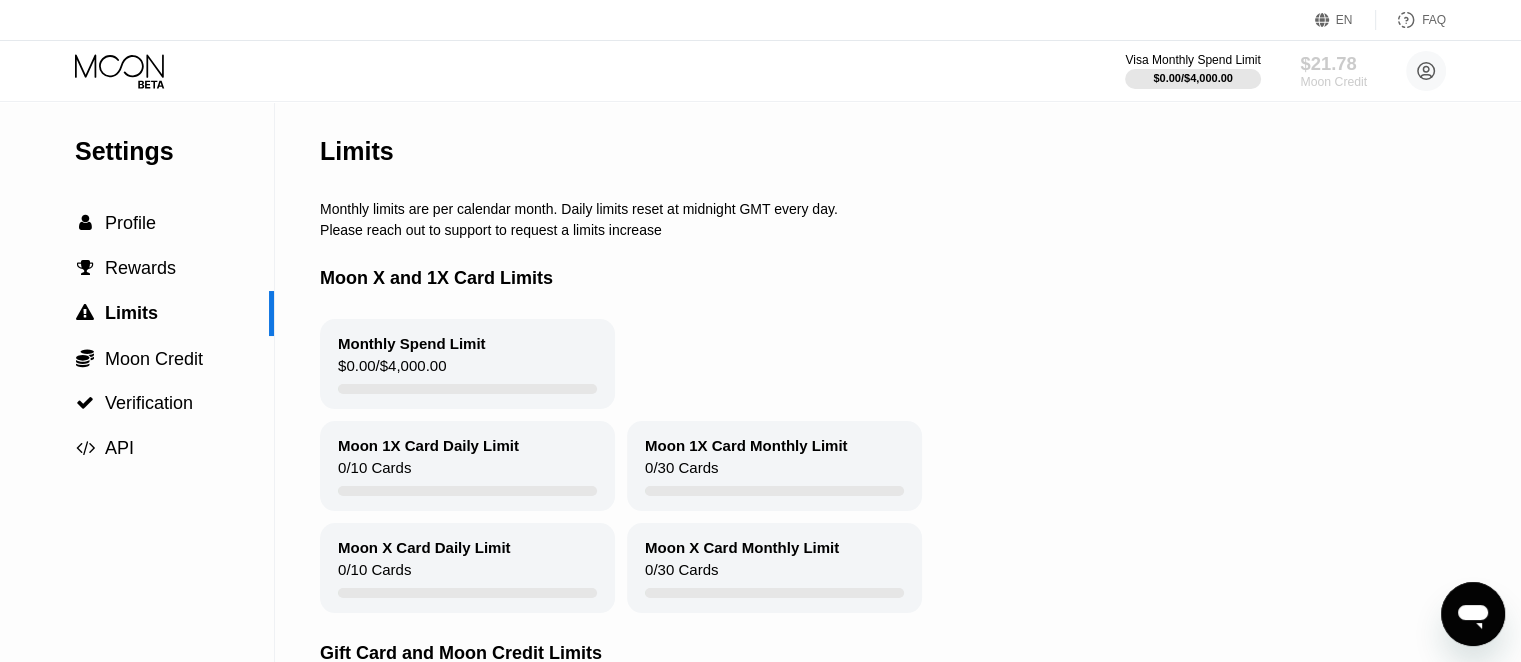 click on "$21.78" at bounding box center [1333, 63] 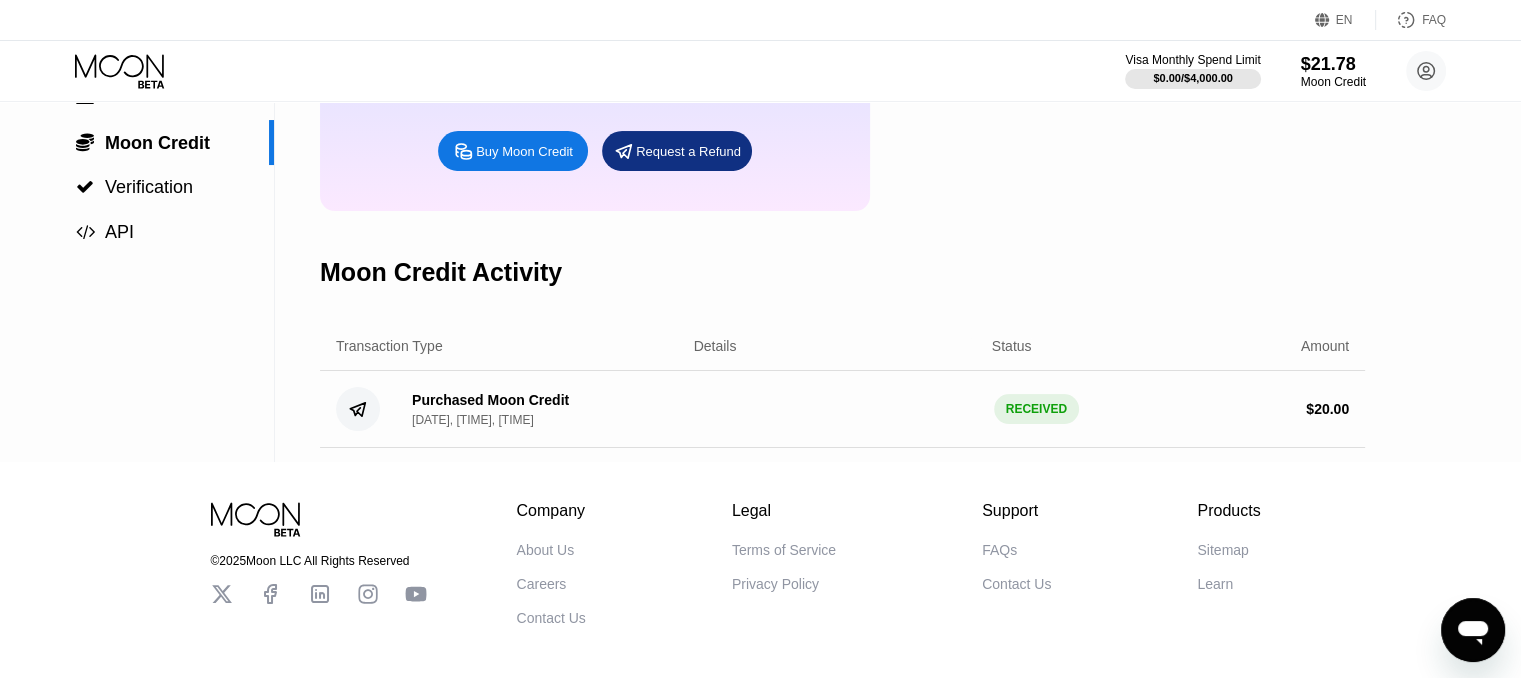 scroll, scrollTop: 215, scrollLeft: 0, axis: vertical 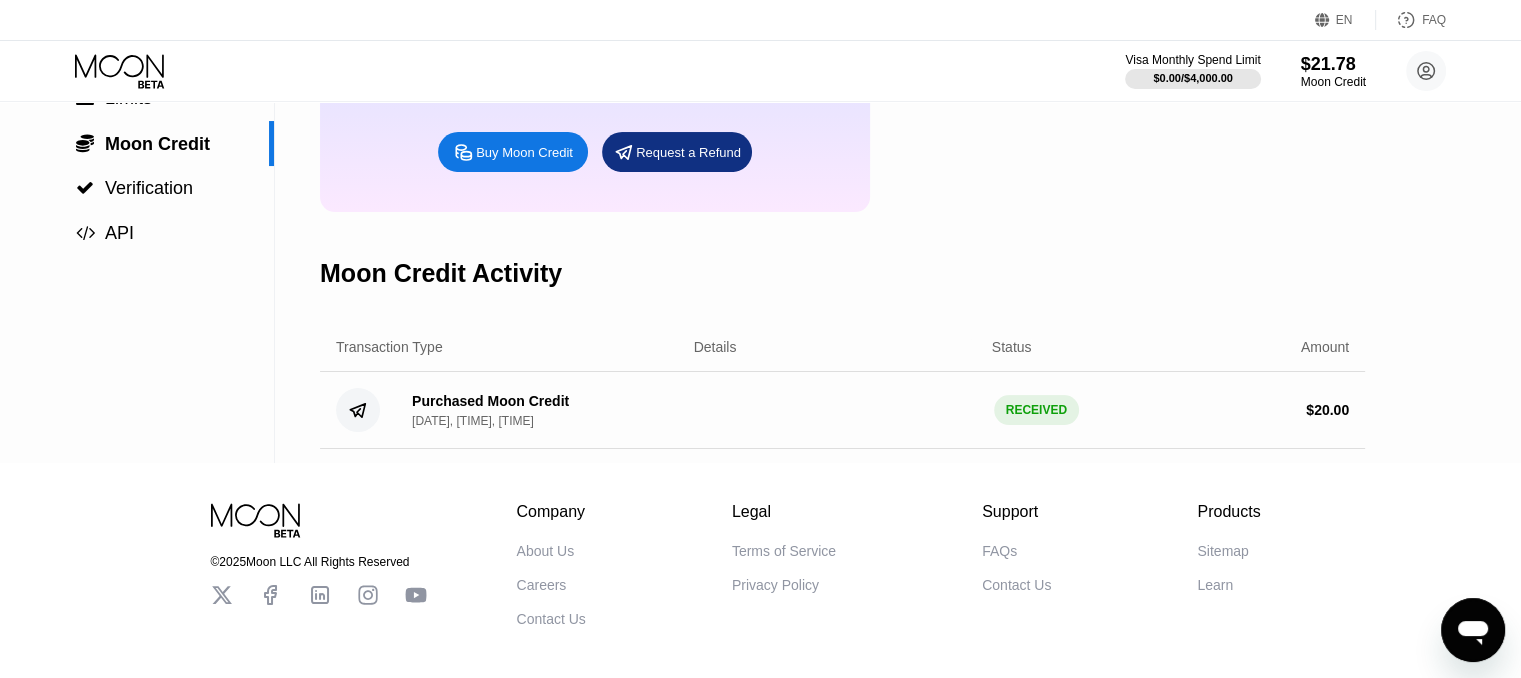 click 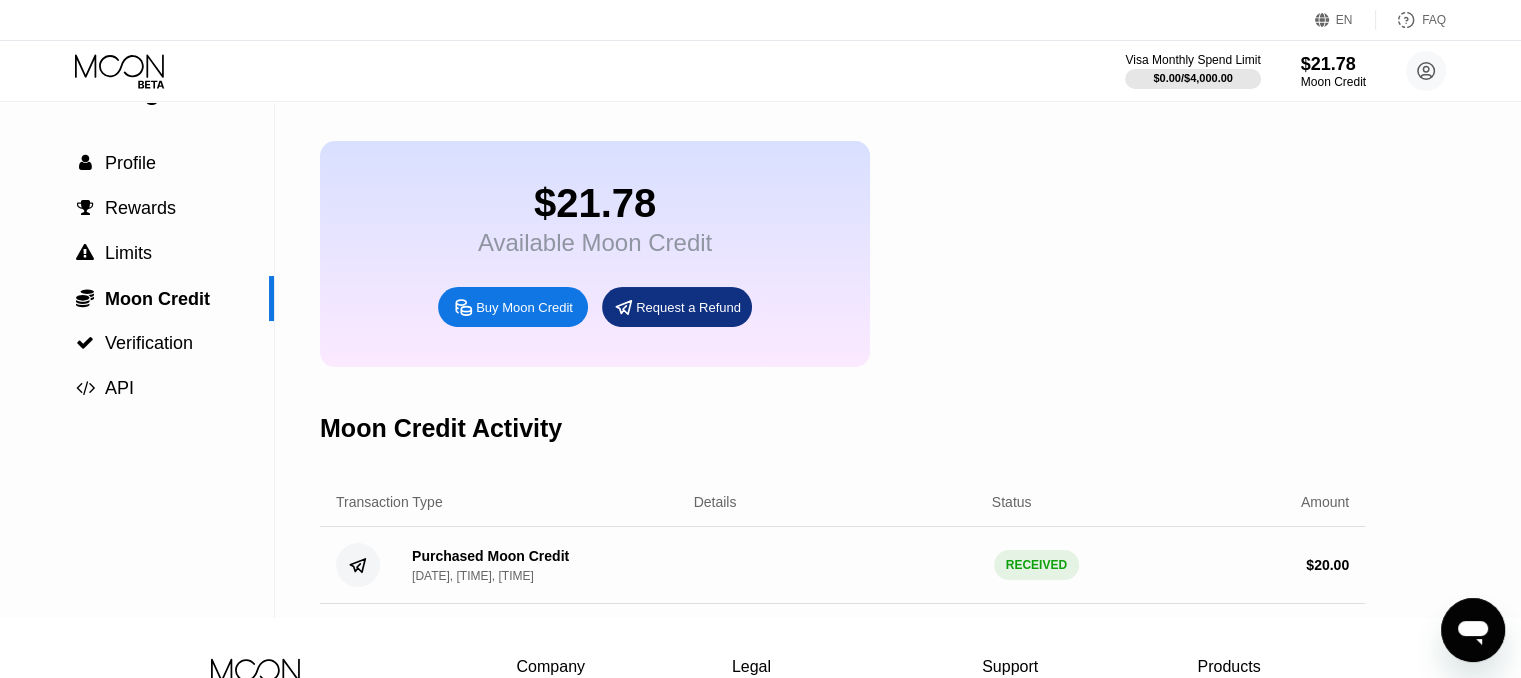 scroll, scrollTop: 0, scrollLeft: 0, axis: both 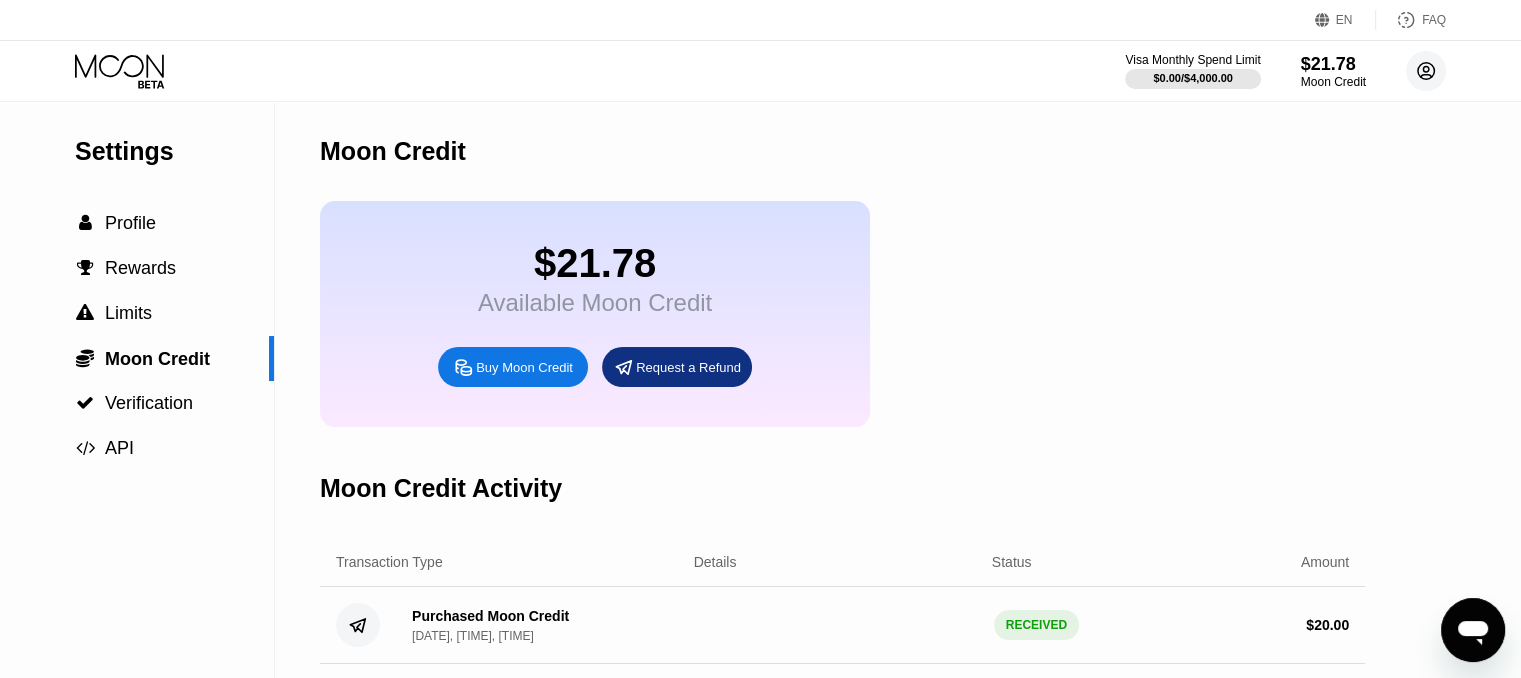 click 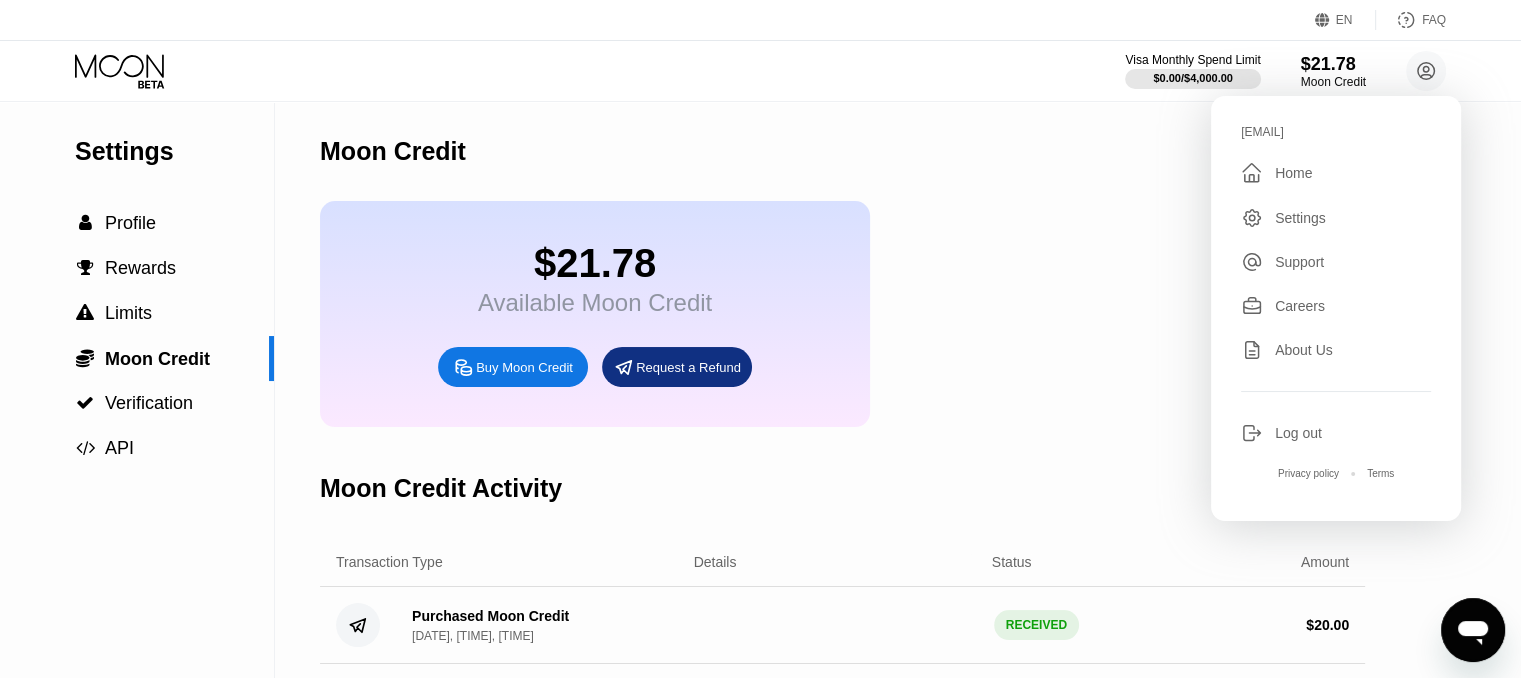 click on "$21.78 Available Moon Credit Buy Moon Credit Request a Refund" at bounding box center [842, 314] 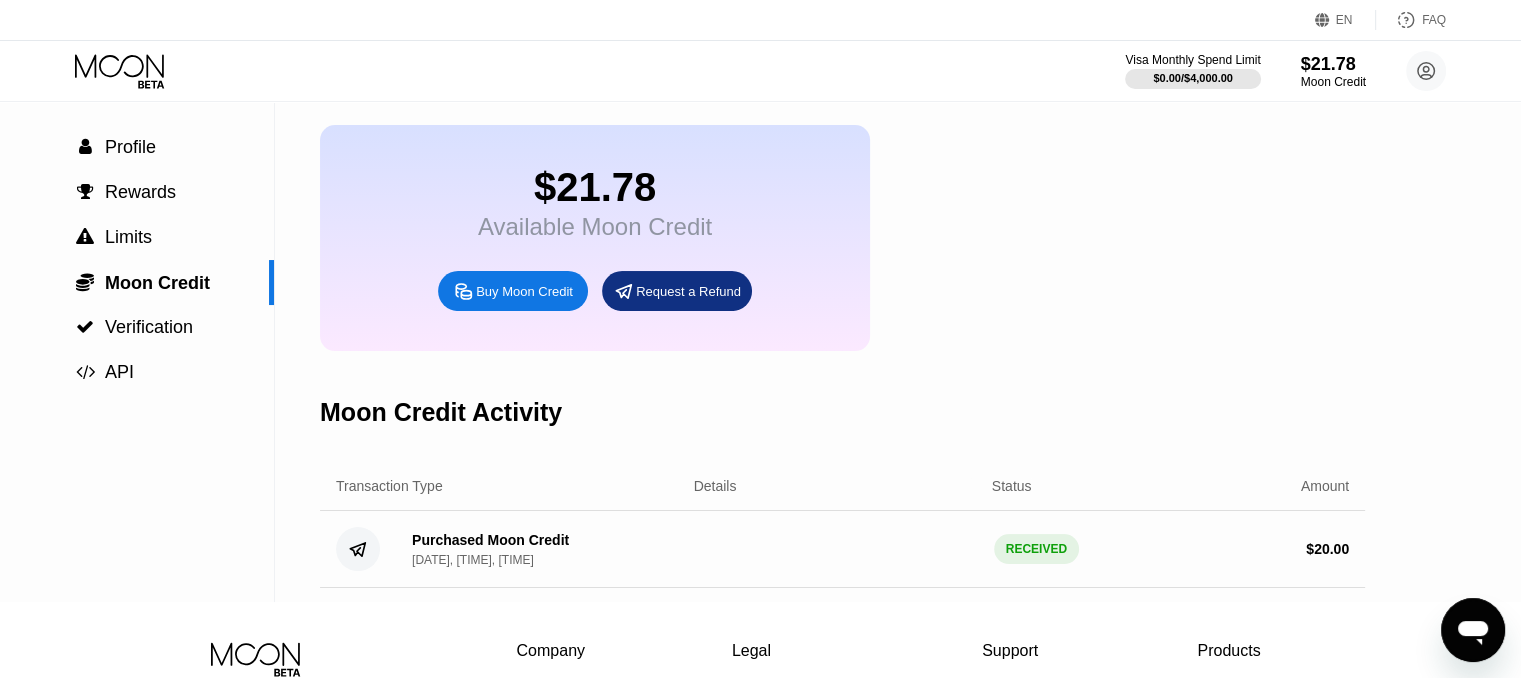 scroll, scrollTop: 64, scrollLeft: 0, axis: vertical 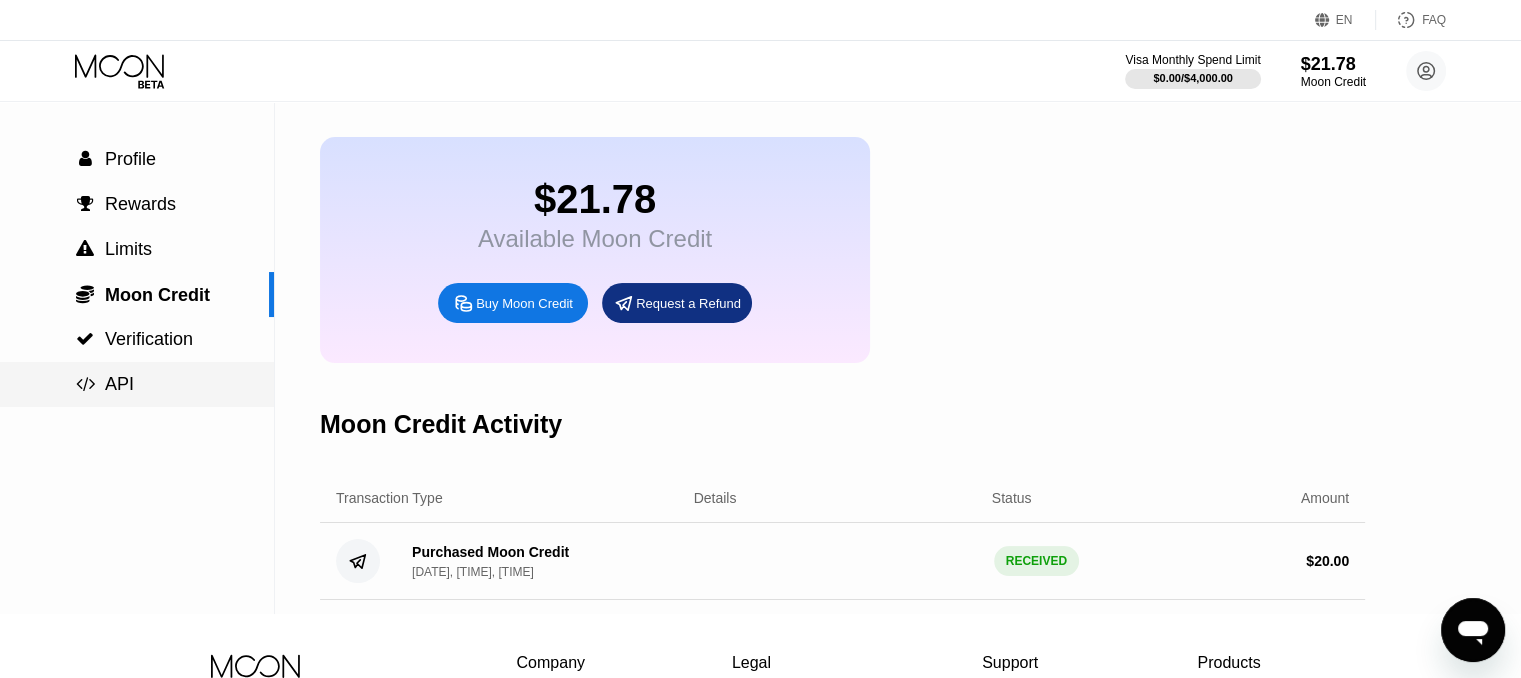 click on " API" at bounding box center (137, 384) 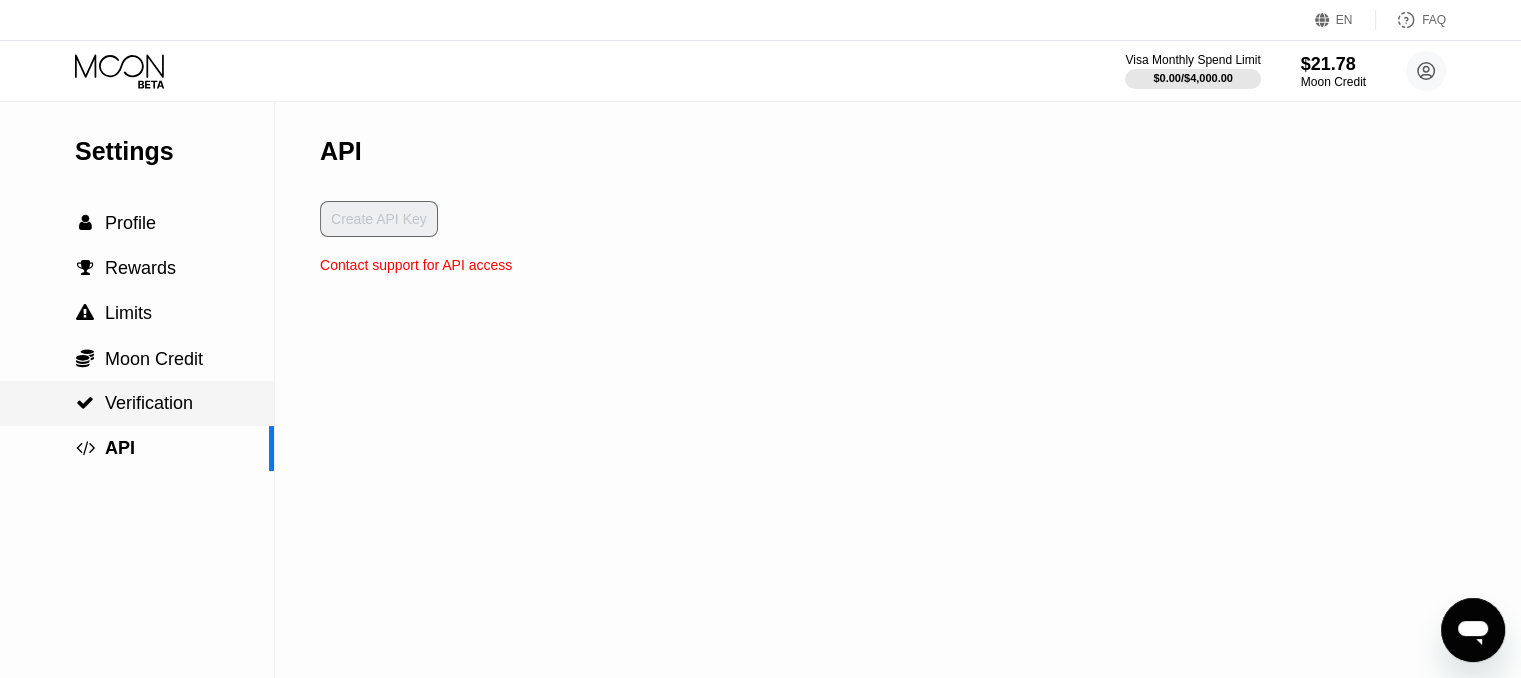 scroll, scrollTop: 0, scrollLeft: 0, axis: both 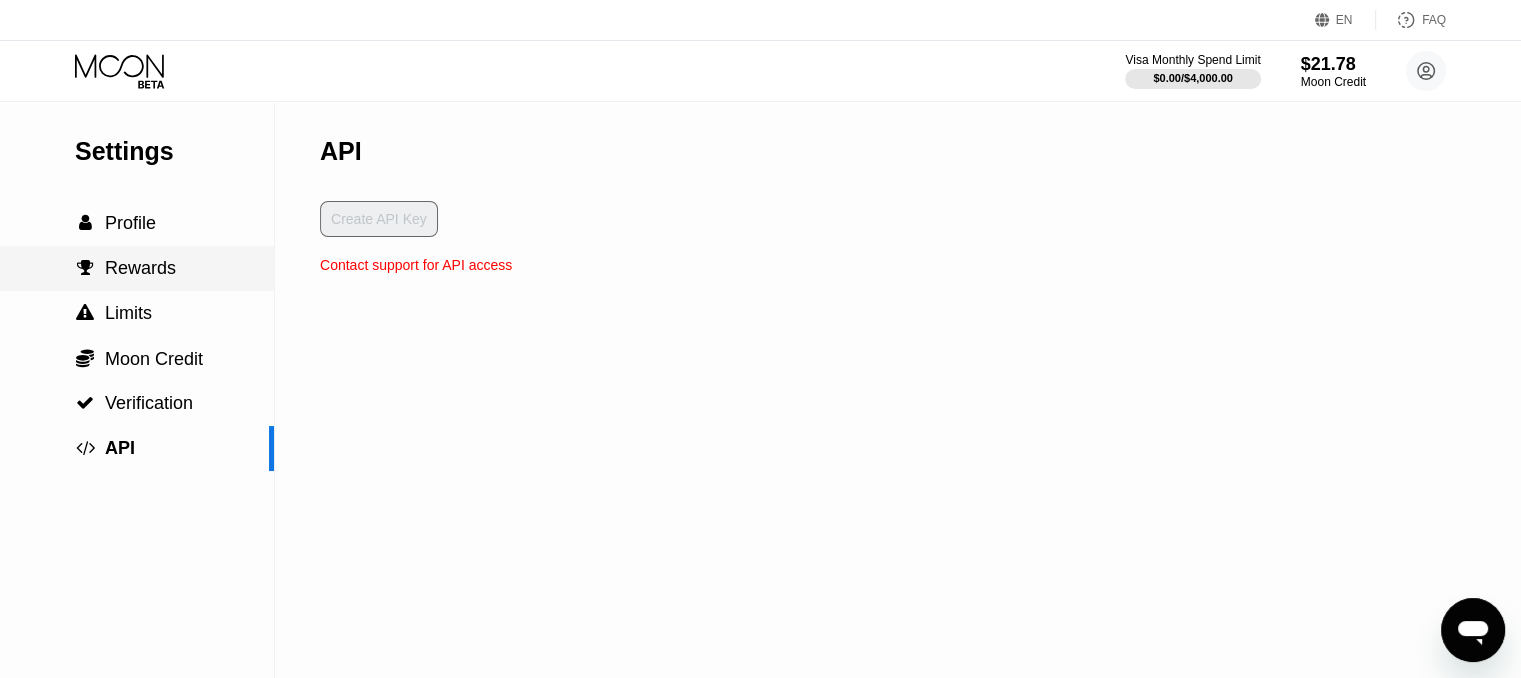 click on "Rewards" at bounding box center (140, 268) 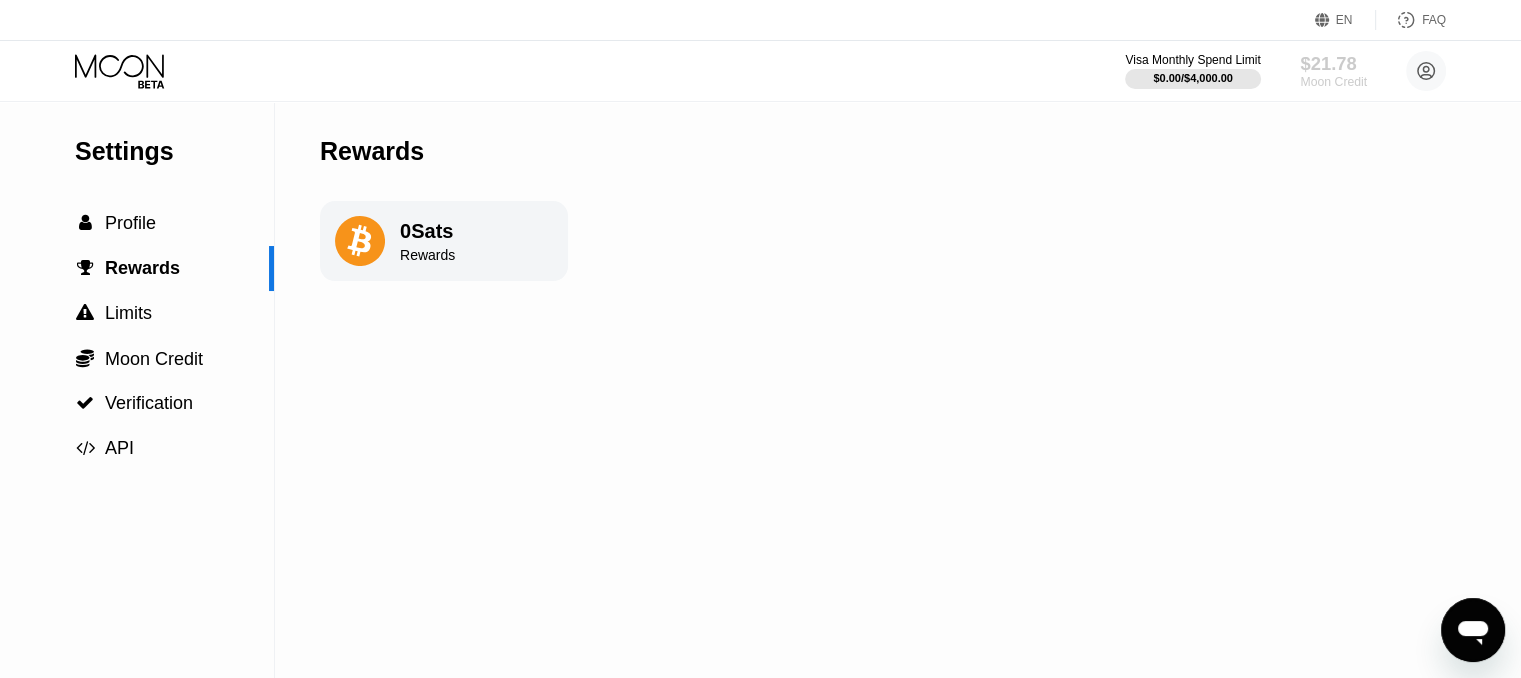 click on "Moon Credit" at bounding box center [1333, 82] 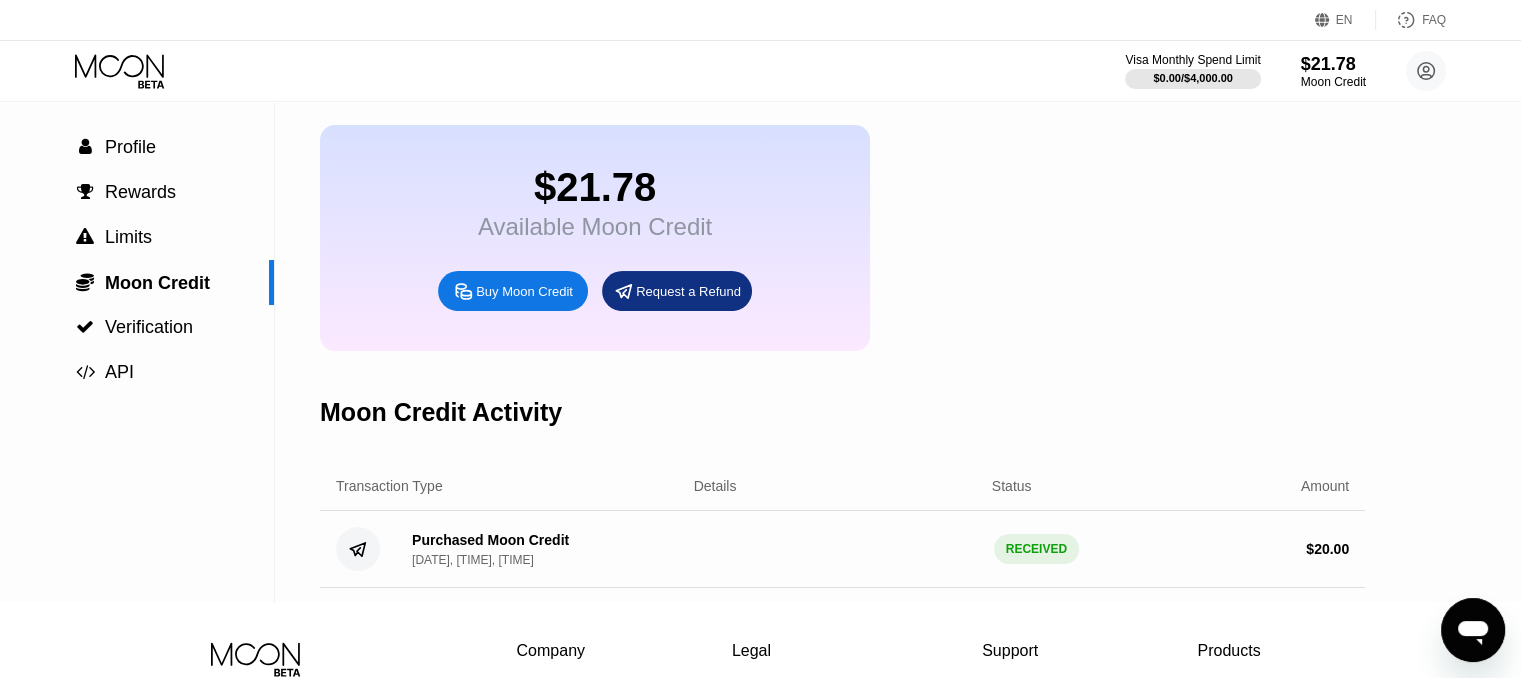 scroll, scrollTop: 114, scrollLeft: 0, axis: vertical 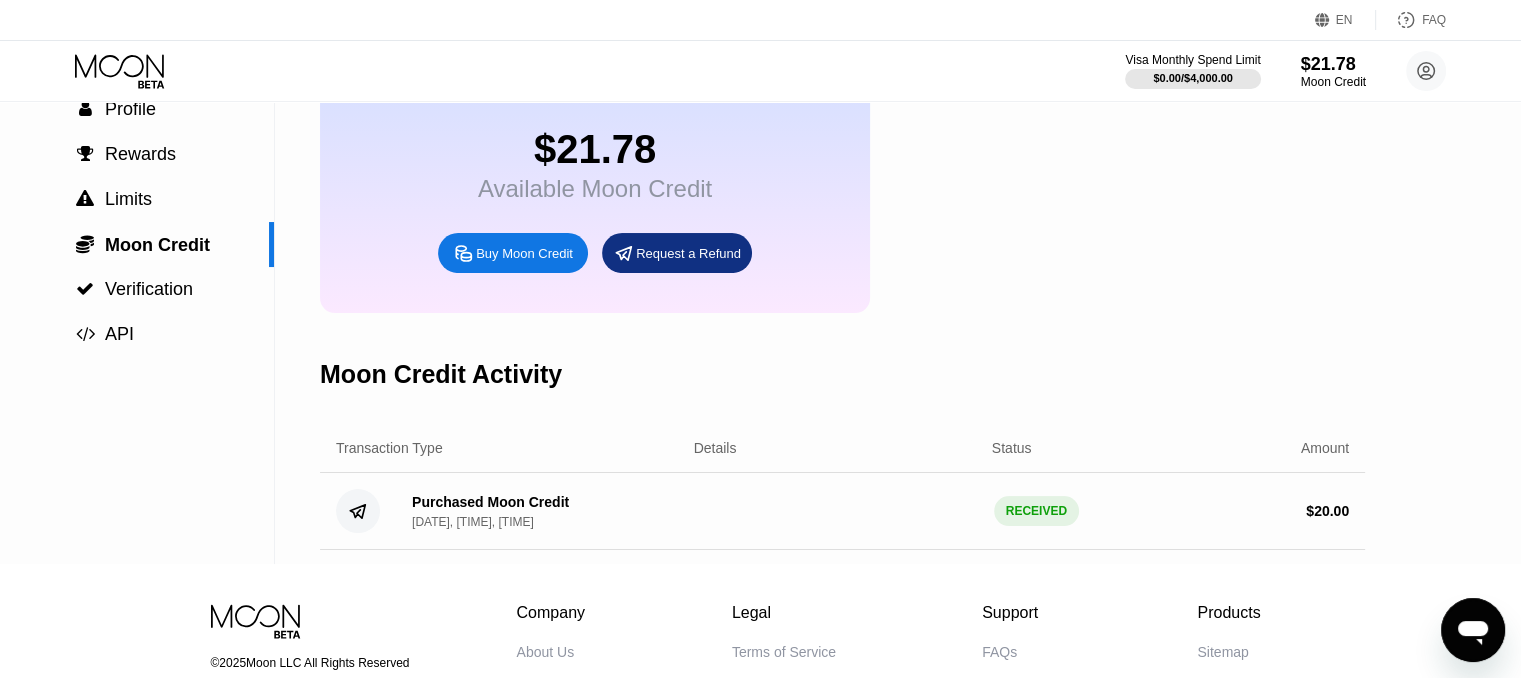 click on "Buy Moon Credit" at bounding box center (524, 253) 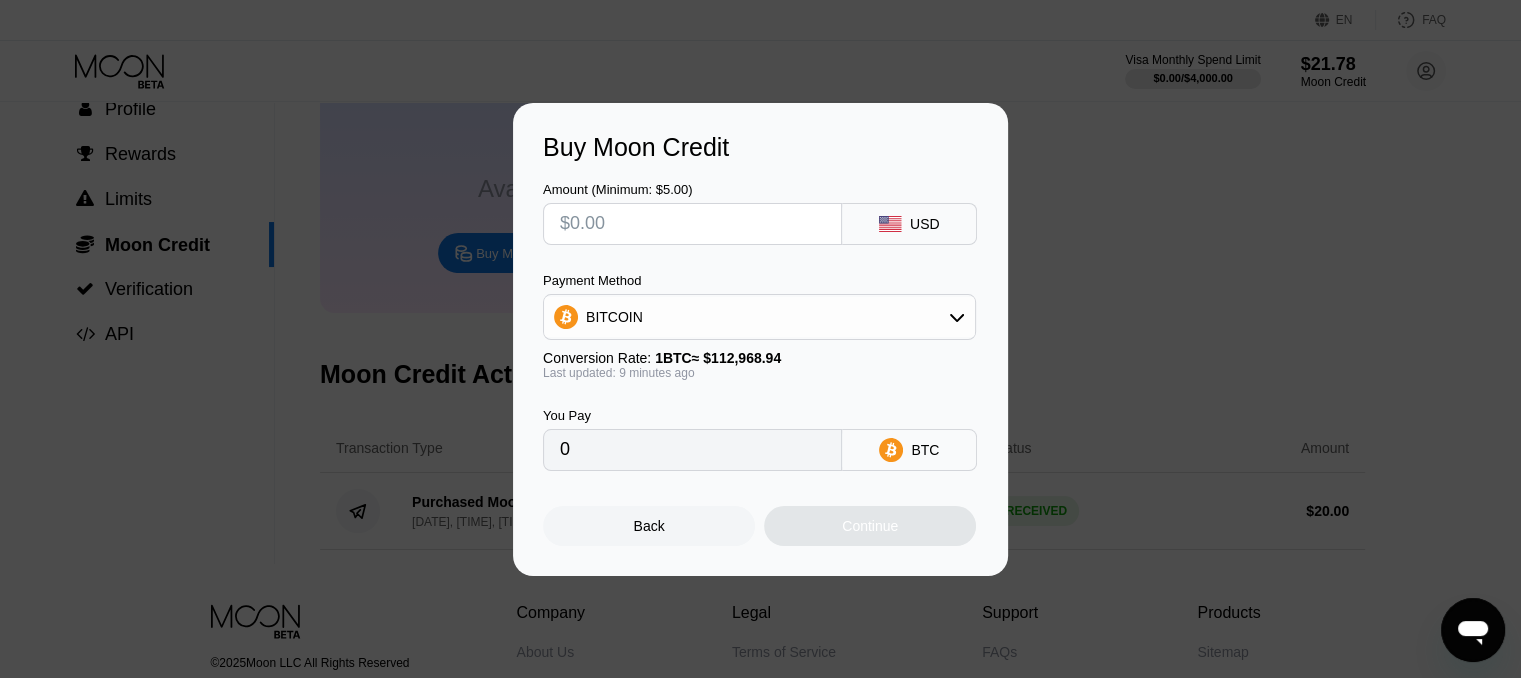 click on "Buy Moon Credit Amount (Minimum: $5.00) USD Payment Method BITCOIN Conversion Rate:   1  BTC  ≈   $112,968.94 Last updated:   9 minutes ago You Pay 0 BTC Back Continue" at bounding box center (760, 339) 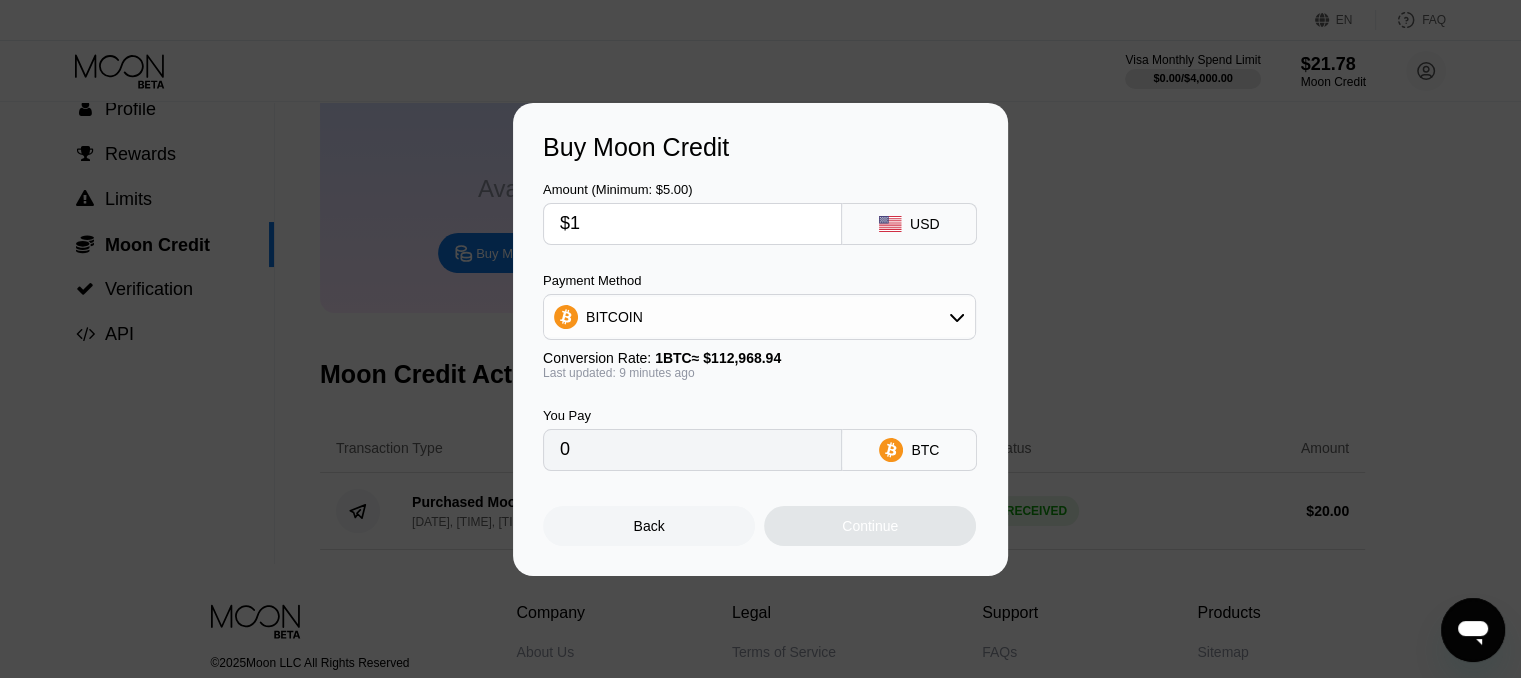 type on "0.00000885" 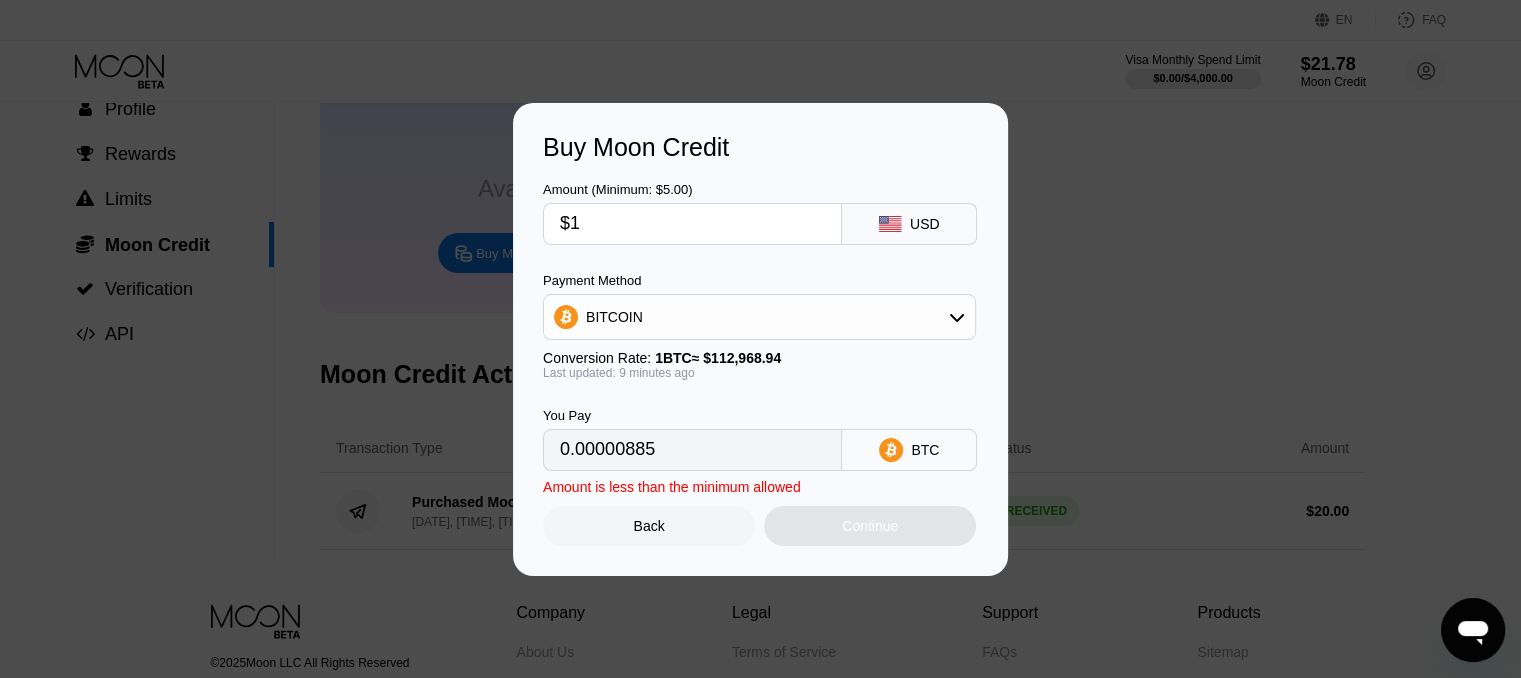 type 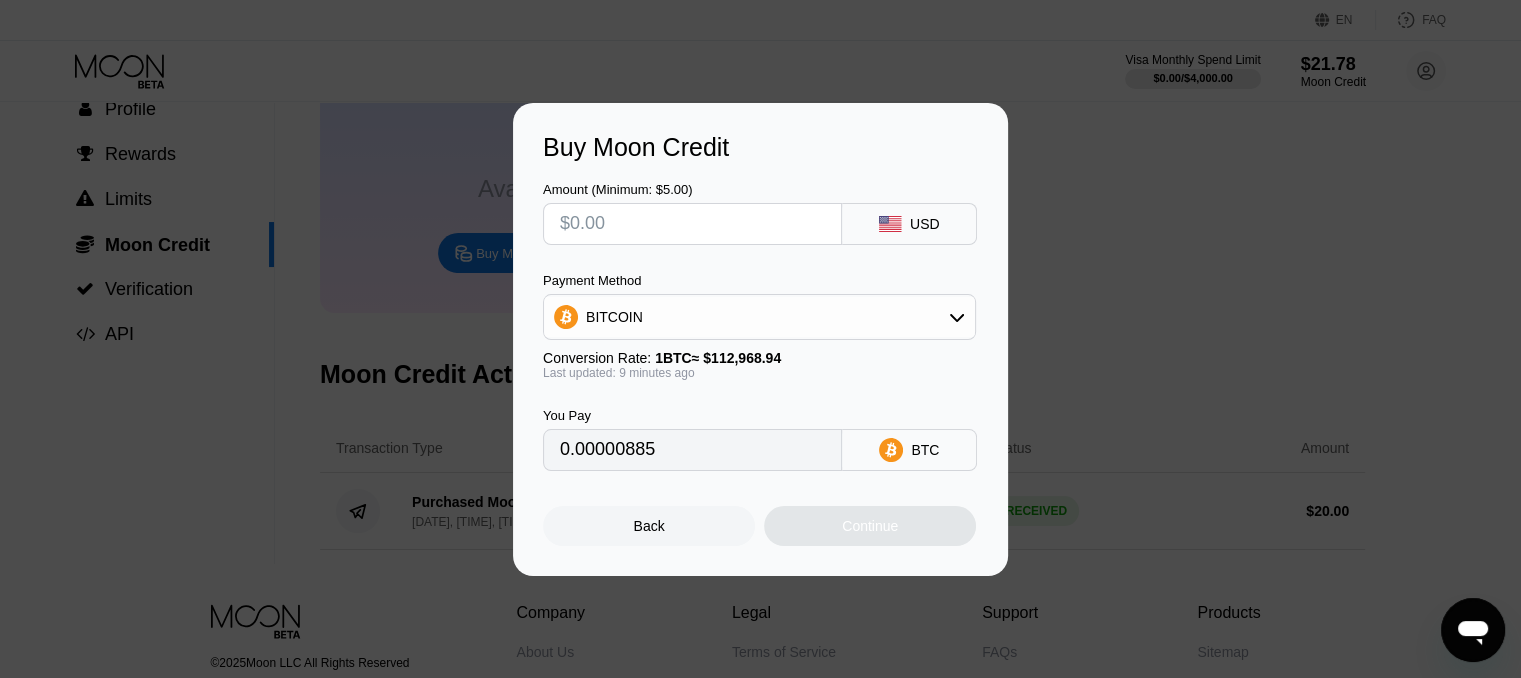 type on "0" 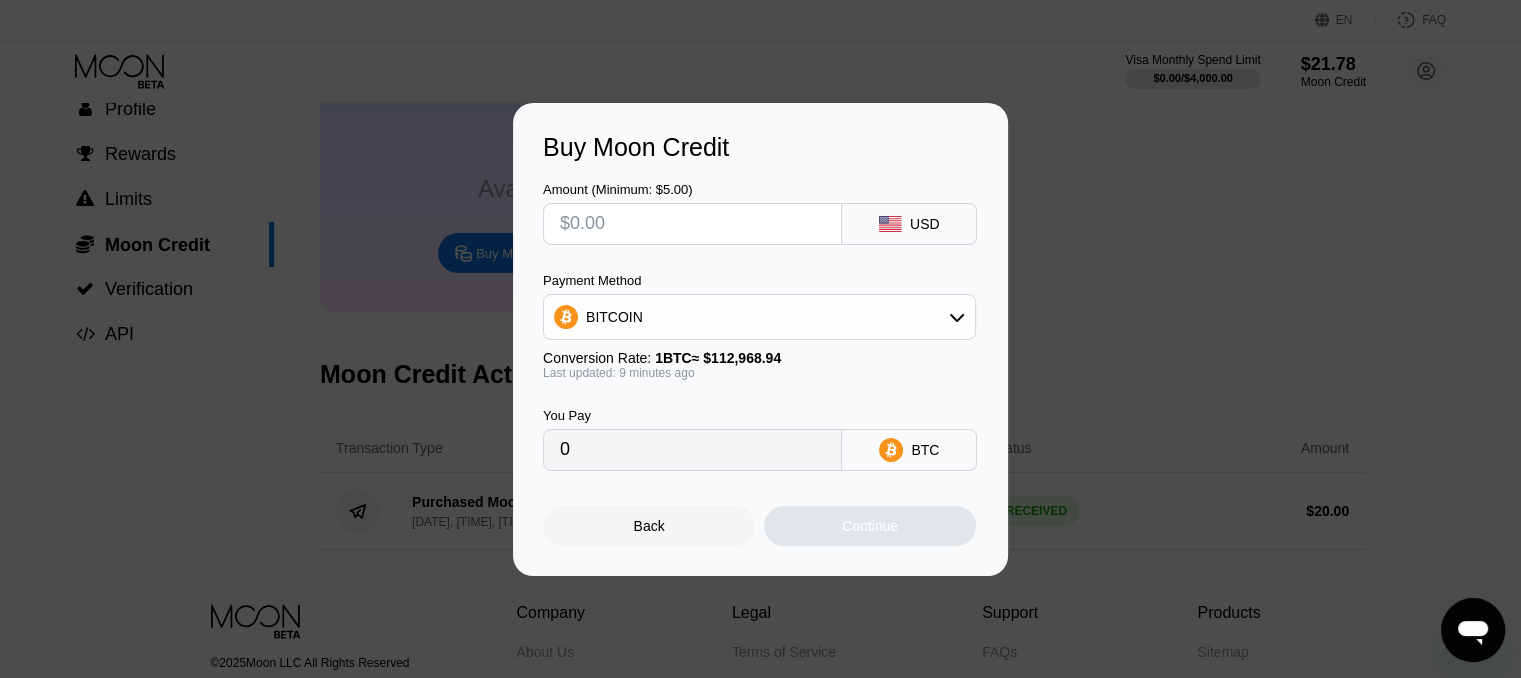type on "$7" 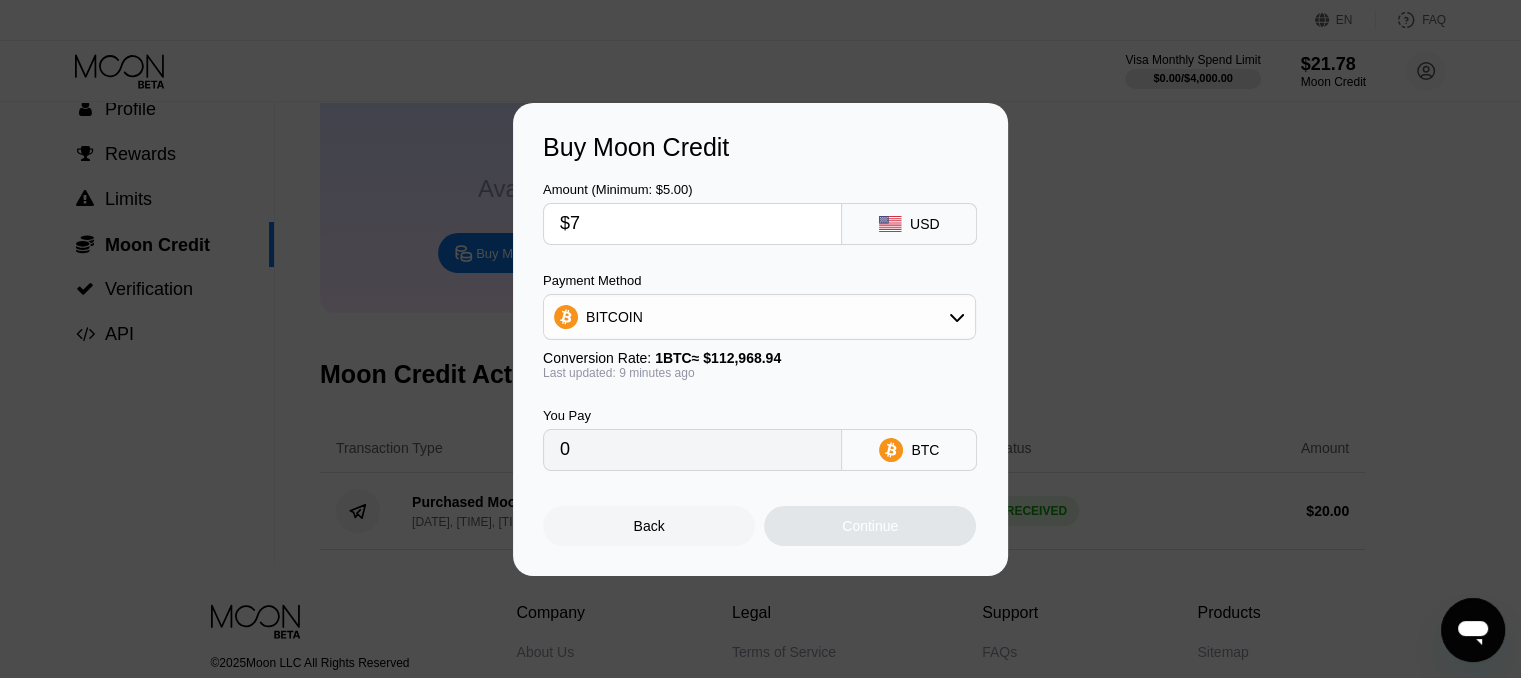 type on "0.00006193" 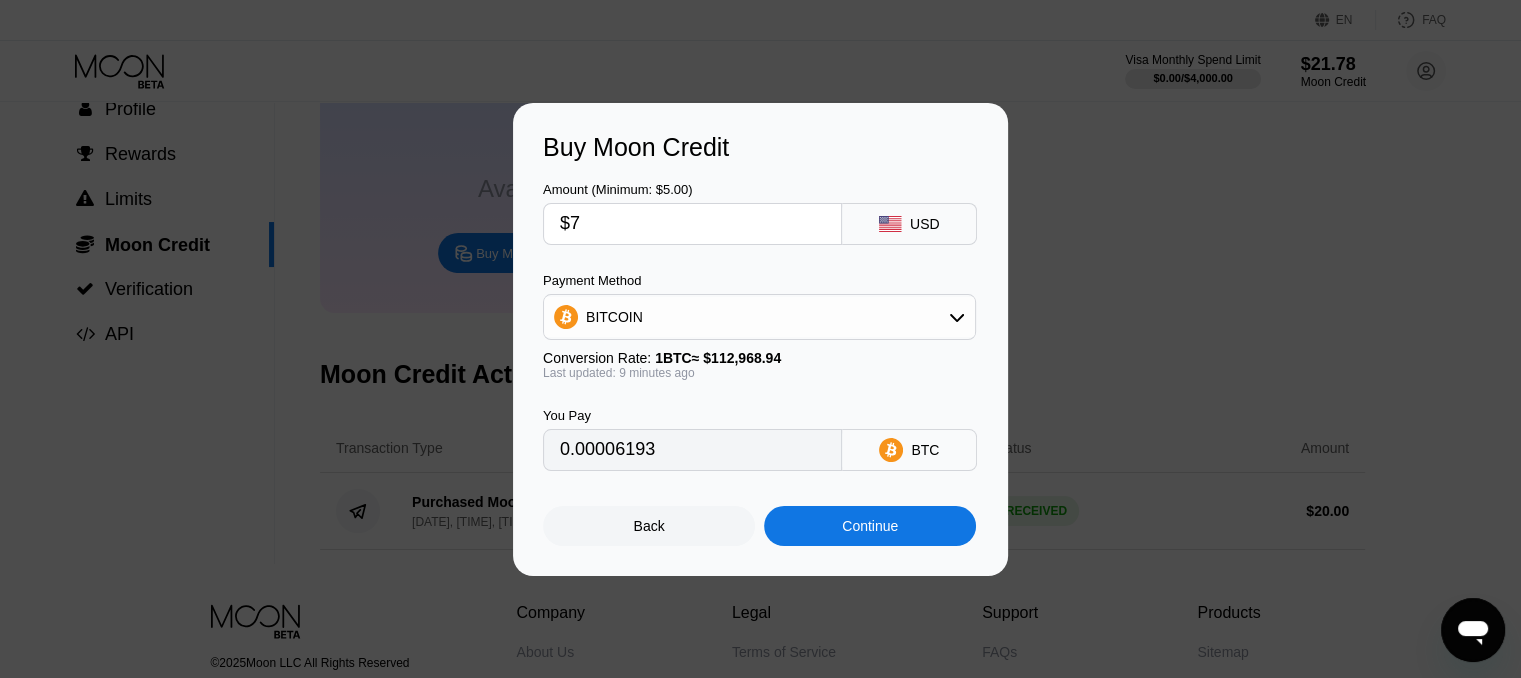 type on "$7" 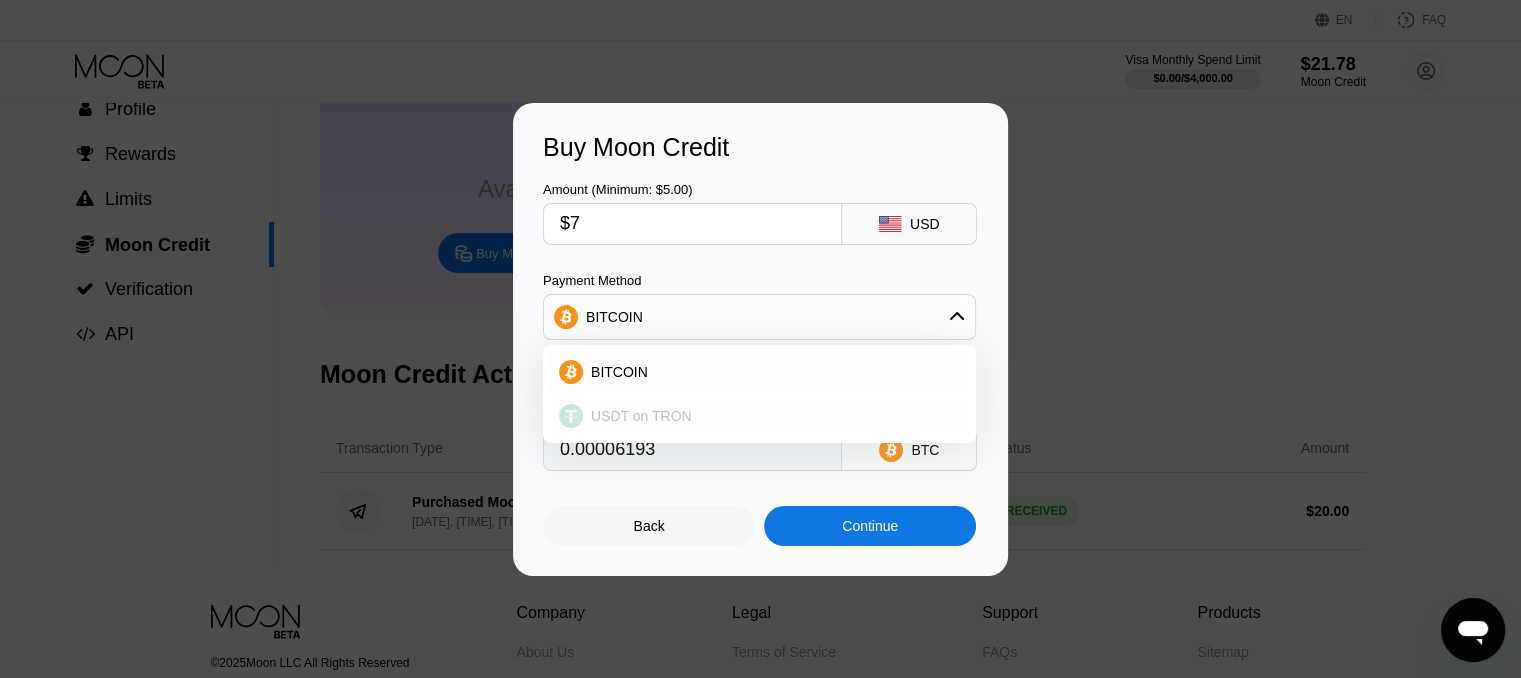 click on "USDT on TRON" at bounding box center (771, 416) 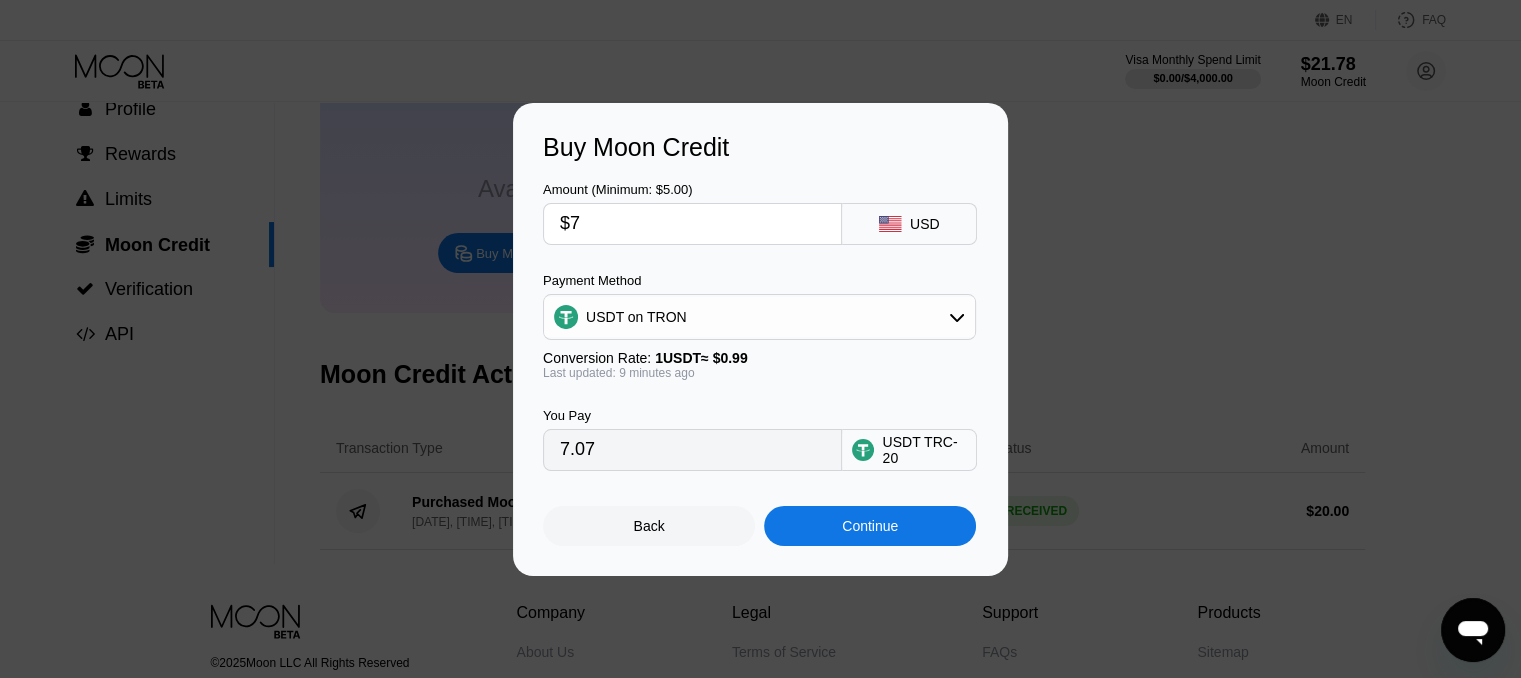 click on "$7" at bounding box center (692, 224) 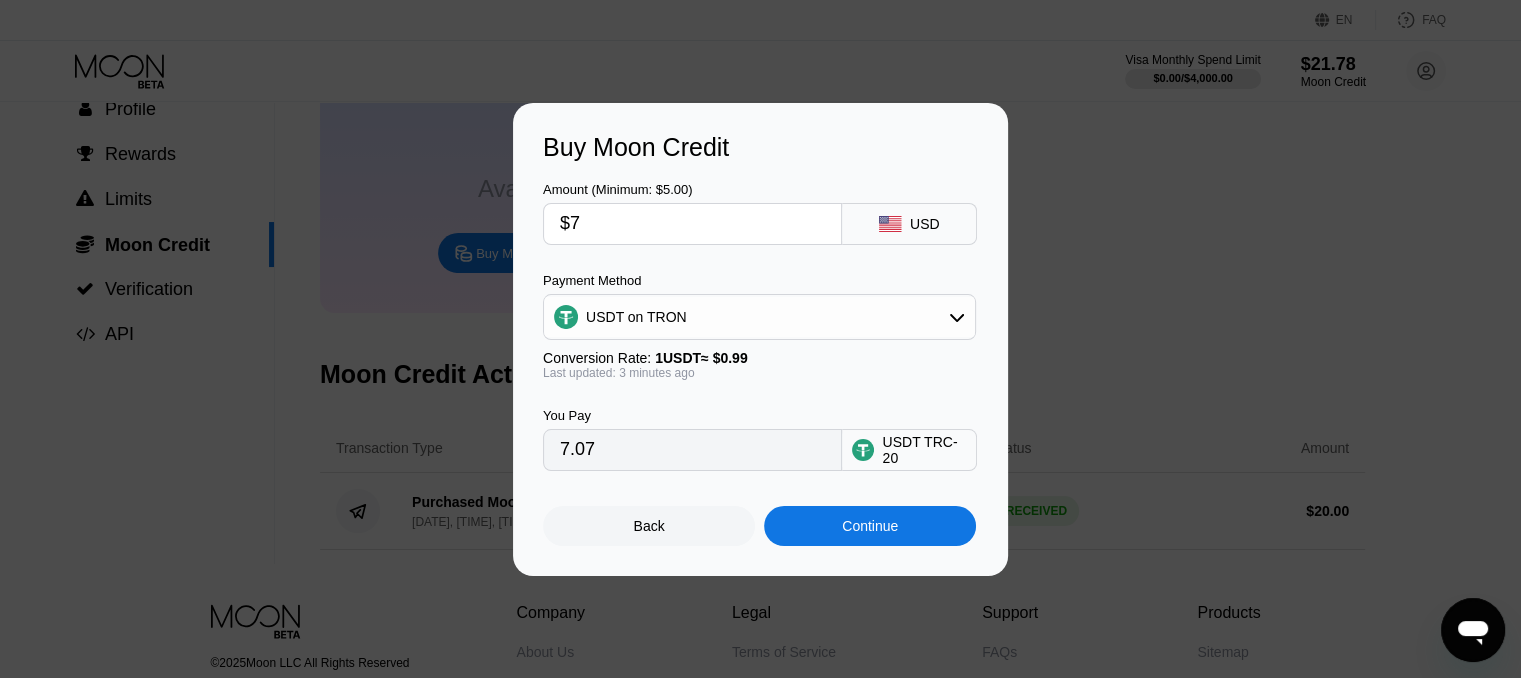 type 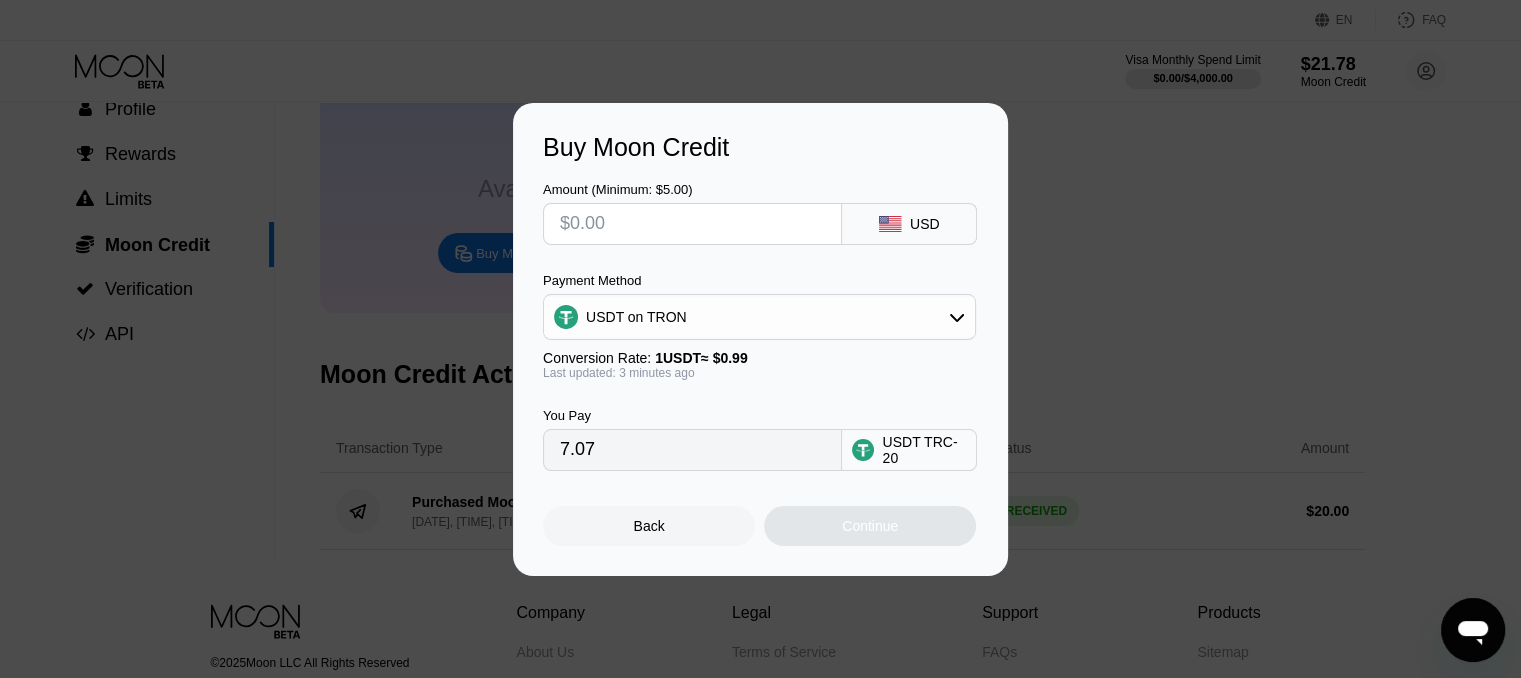 type on "0.00" 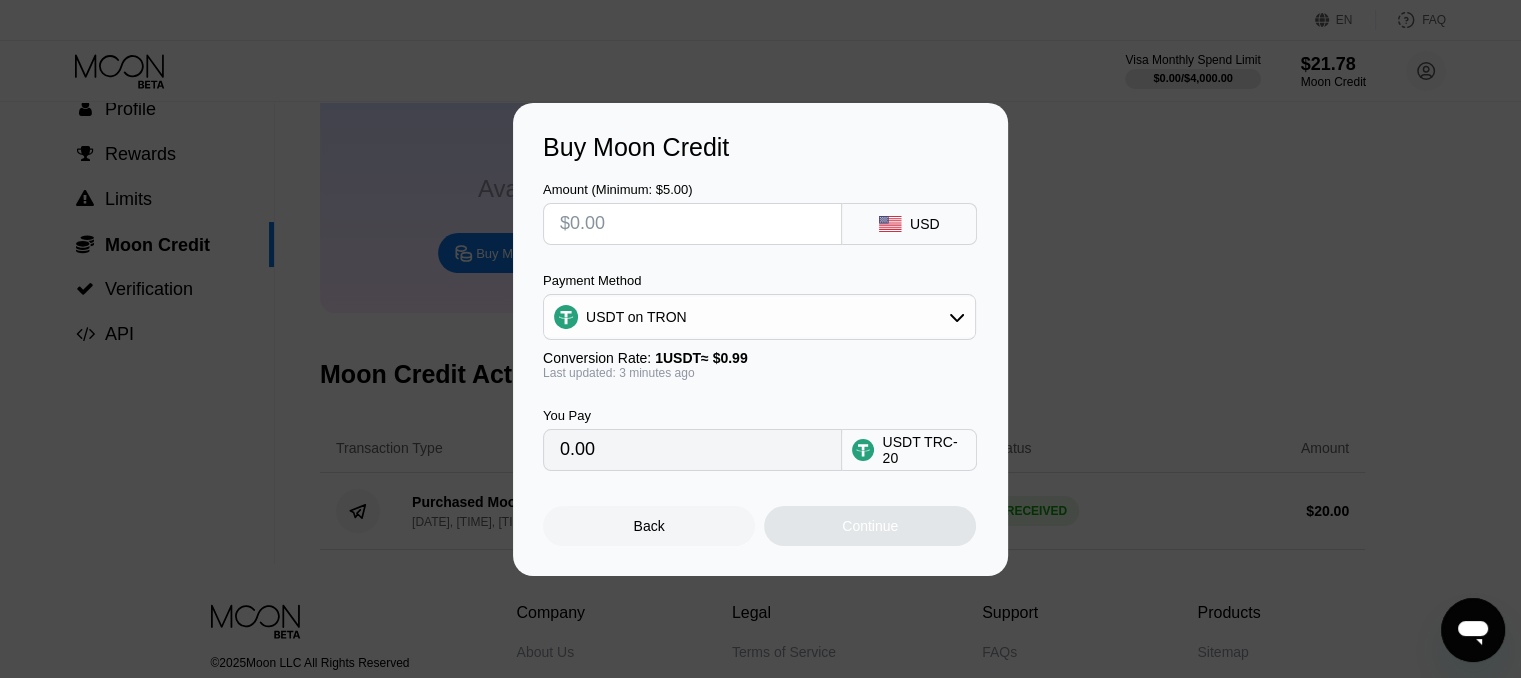 type on "$7" 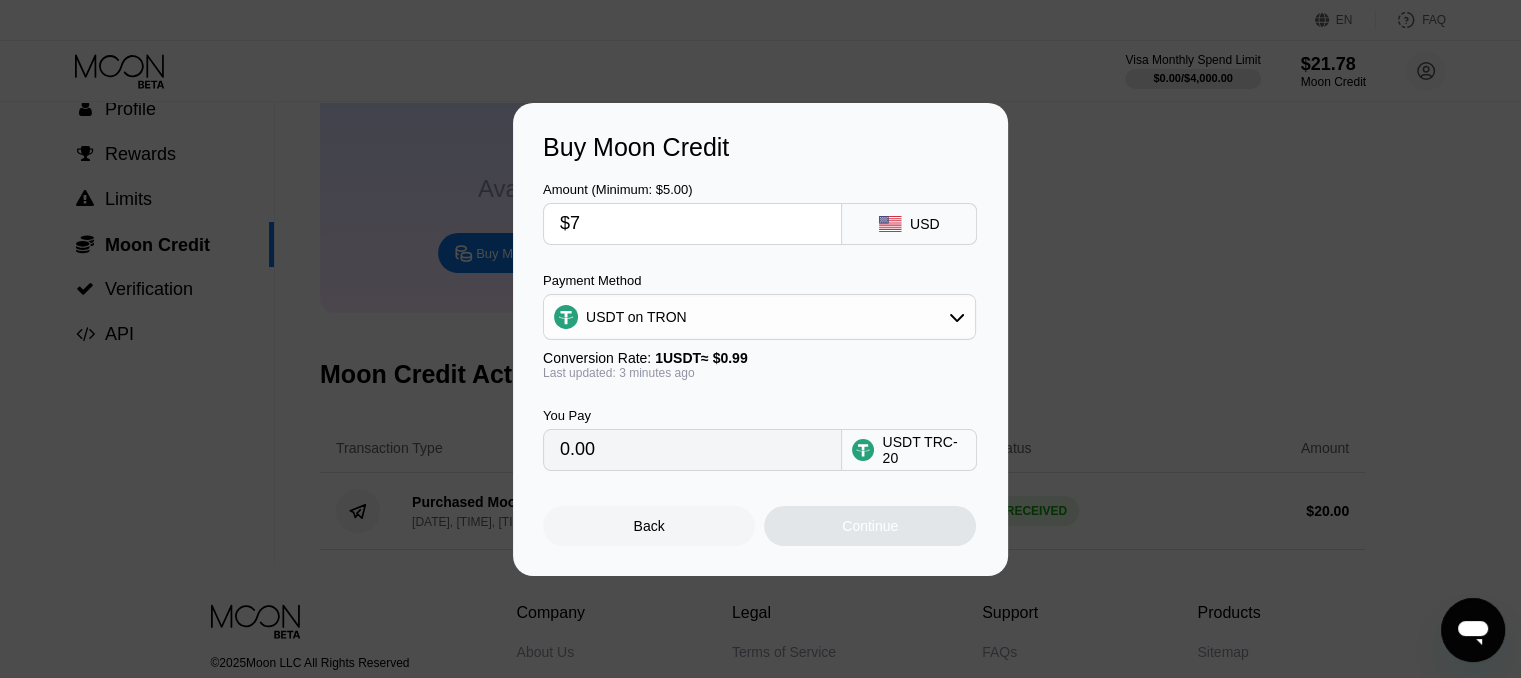 type on "7.07" 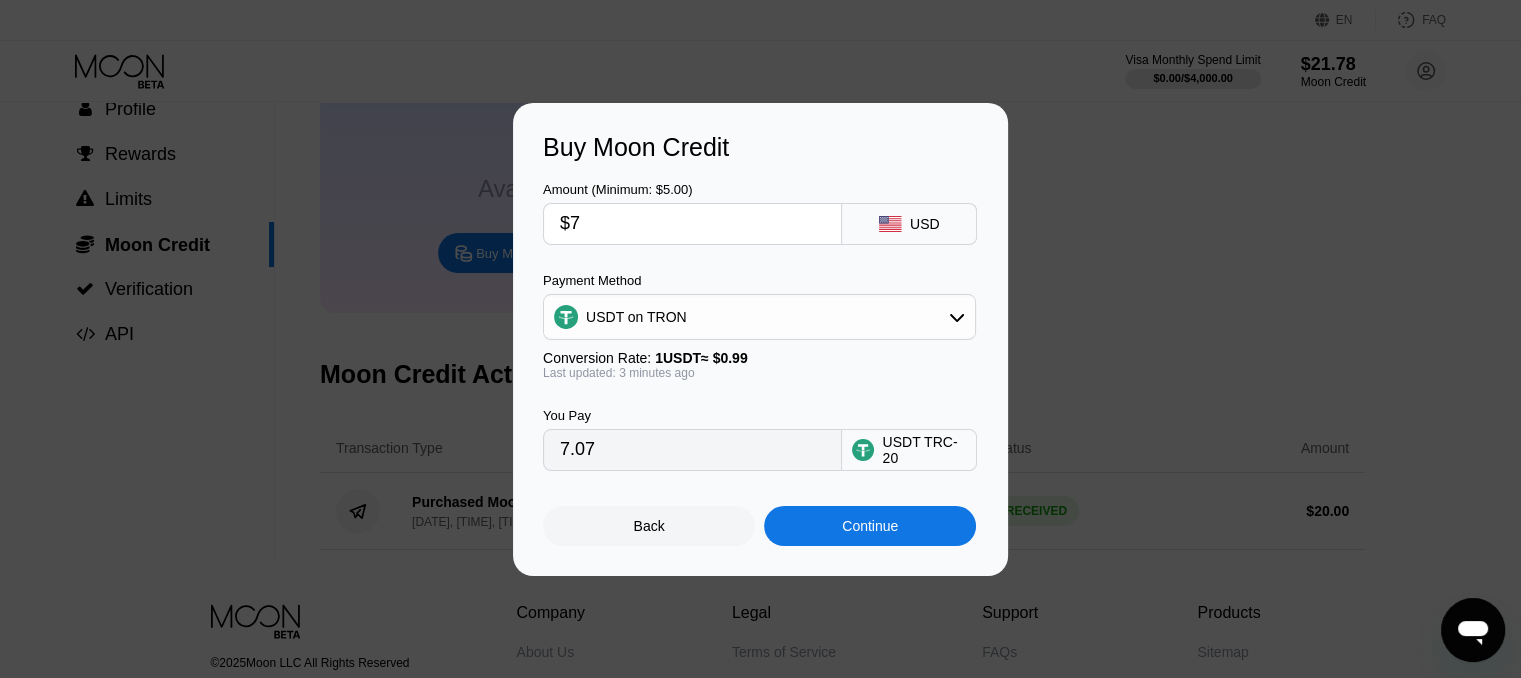 click on "Continue" at bounding box center [870, 526] 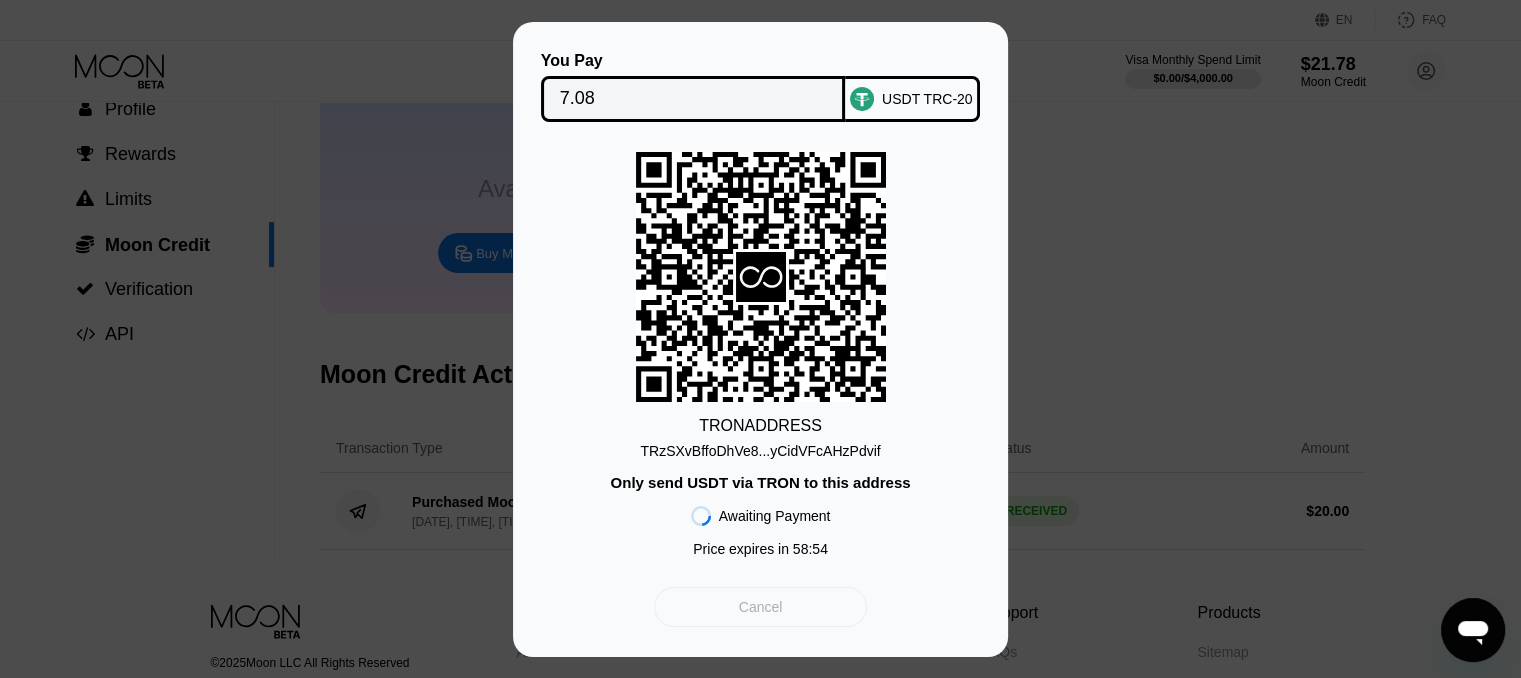click on "Cancel" at bounding box center [761, 607] 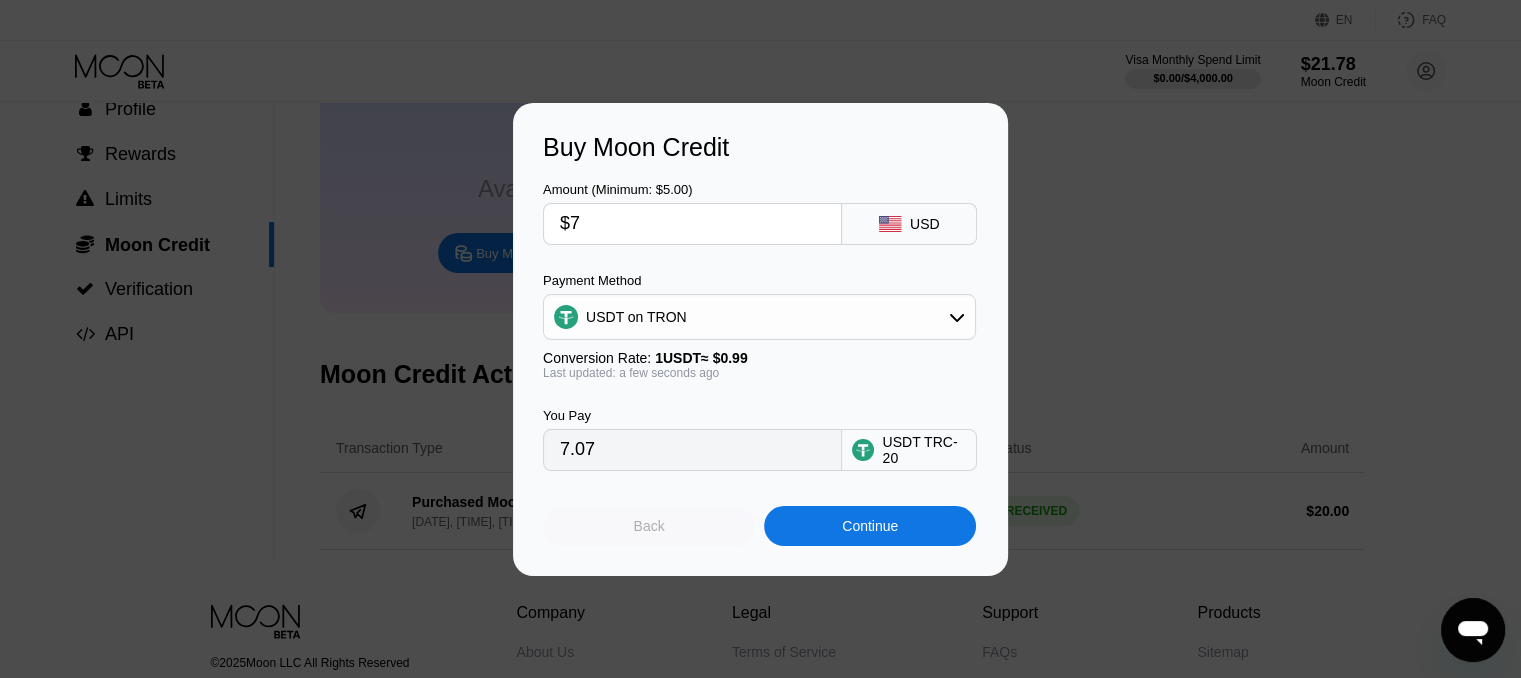click on "Back" at bounding box center (649, 526) 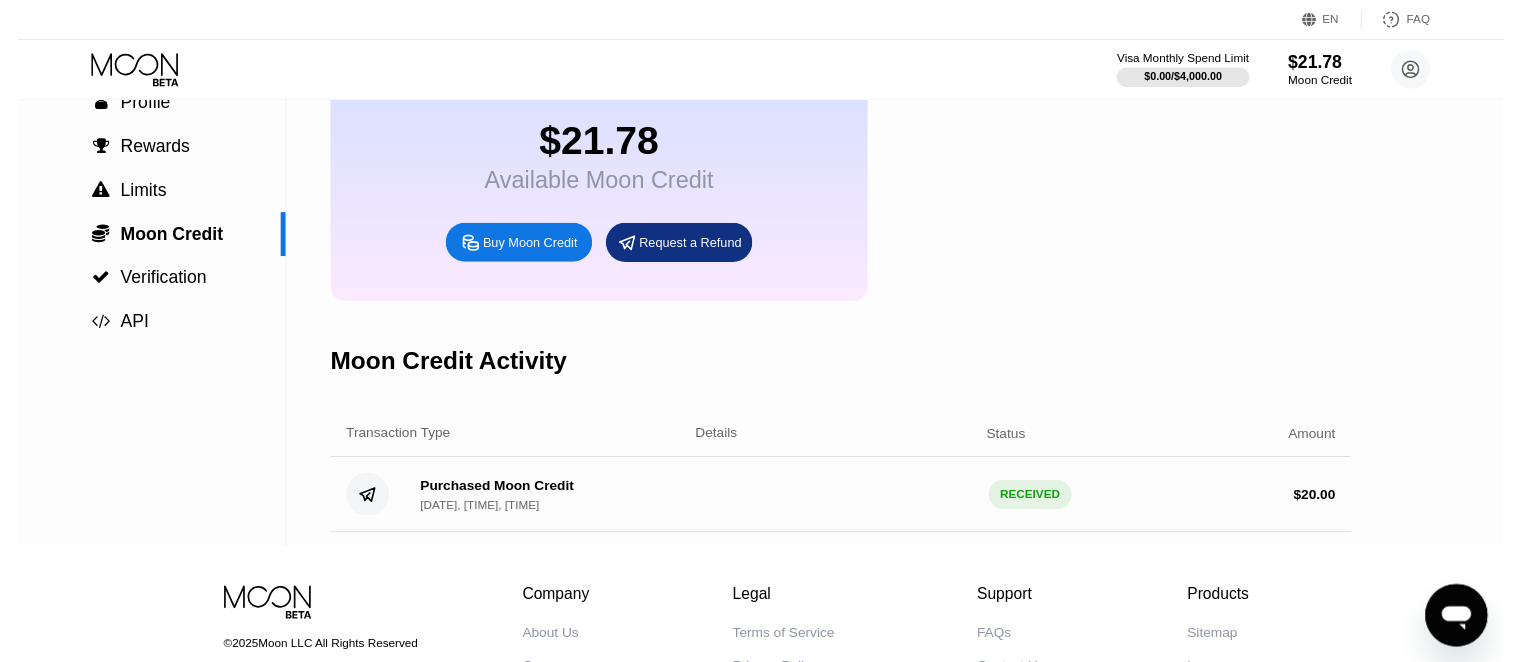 scroll, scrollTop: 0, scrollLeft: 0, axis: both 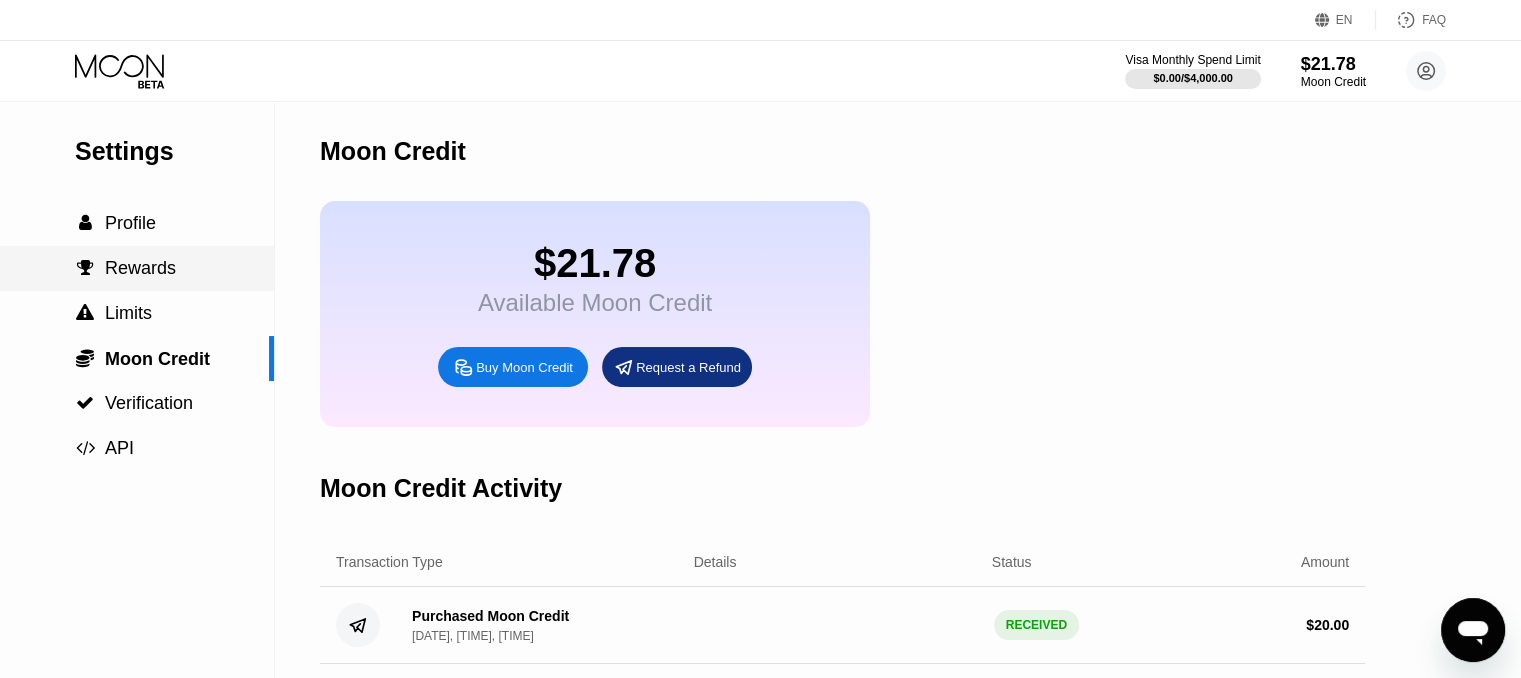 click on "Rewards" at bounding box center [140, 268] 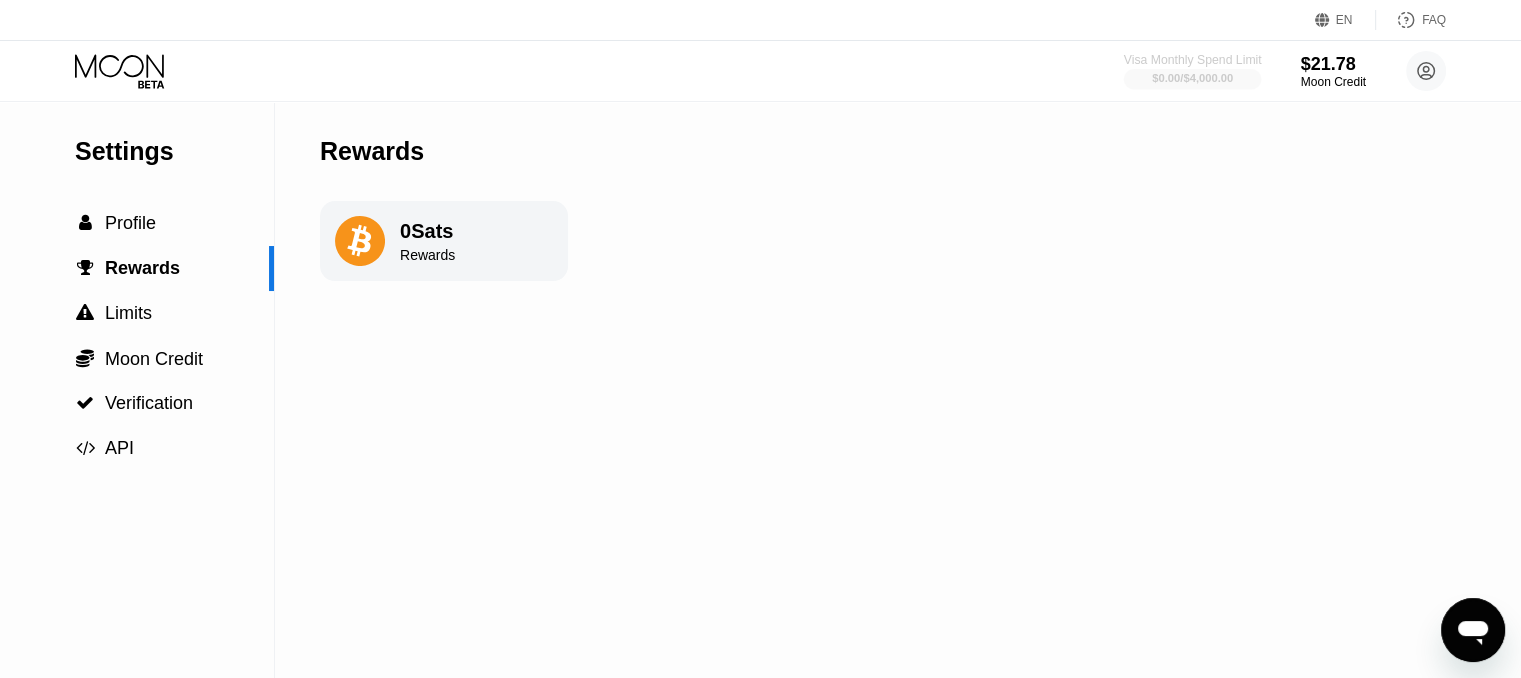 click on "$0.00 / $4,000.00" at bounding box center [1192, 78] 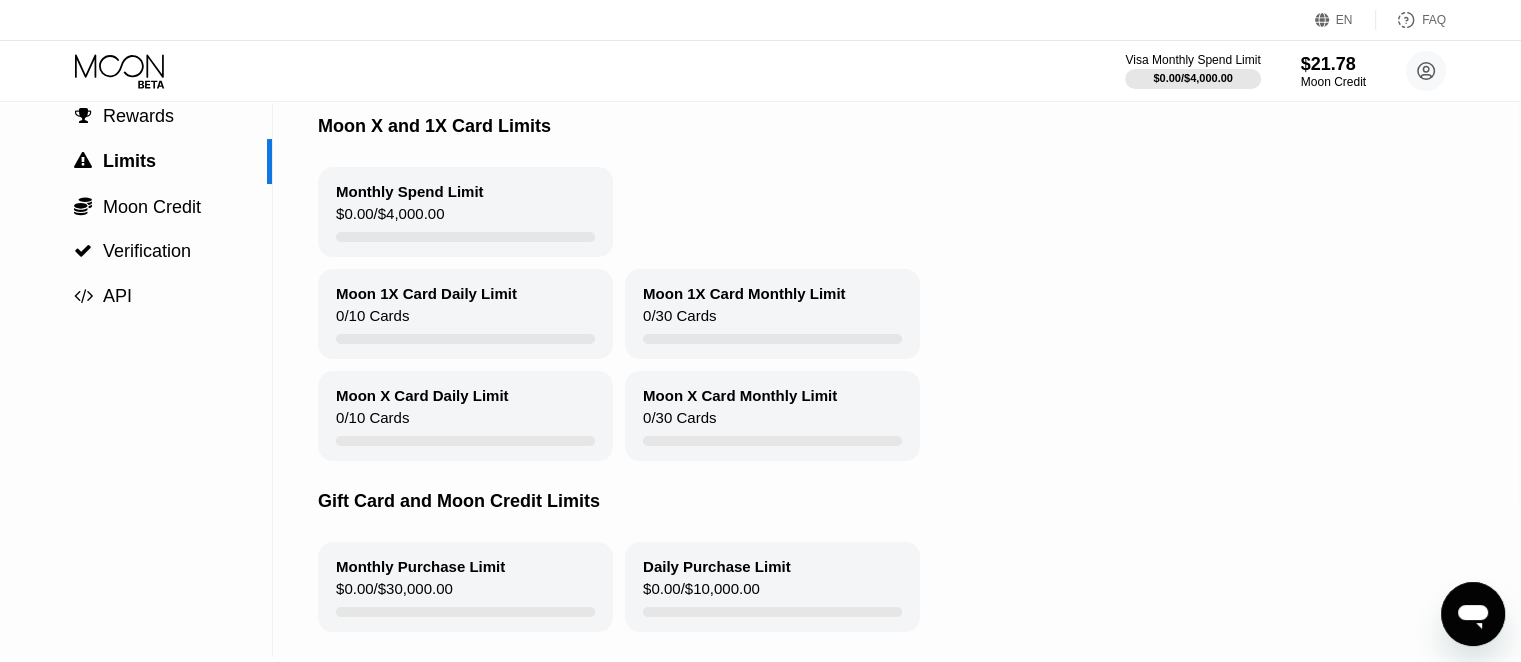 scroll, scrollTop: 0, scrollLeft: 2, axis: horizontal 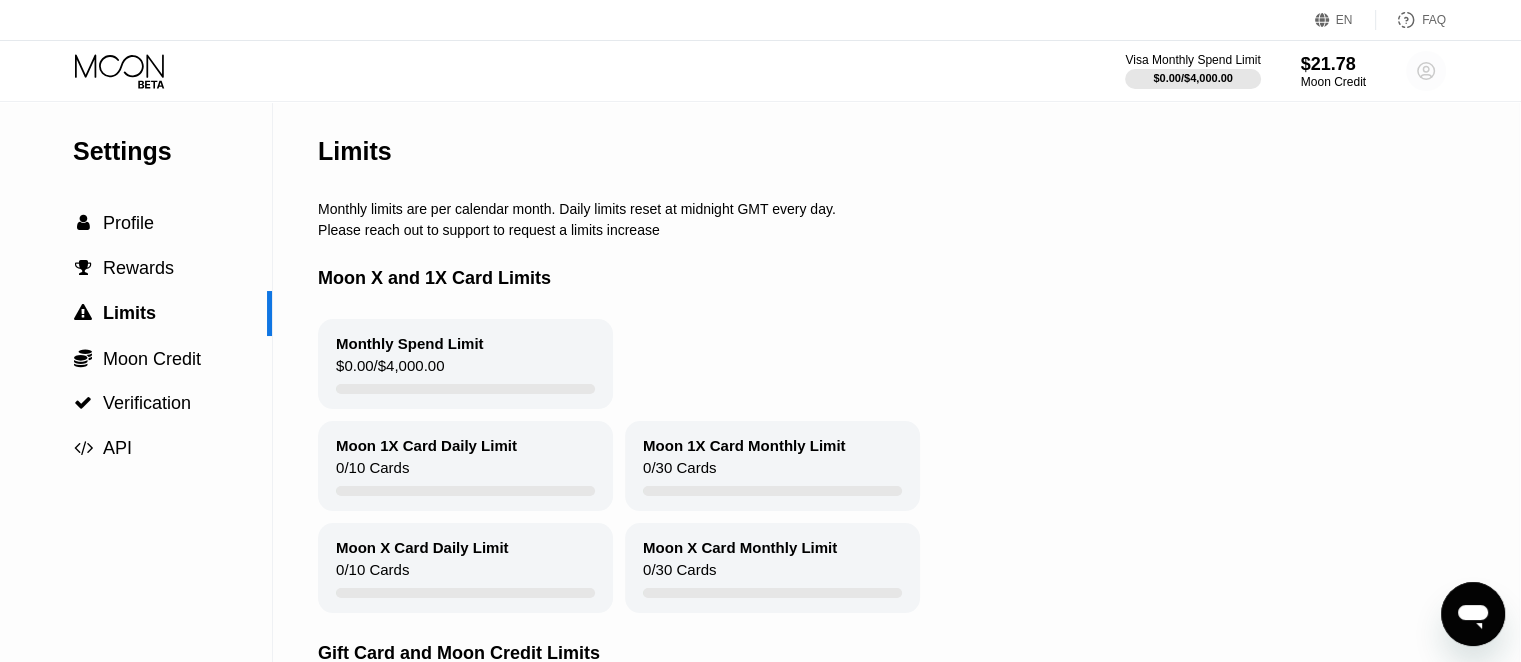 click 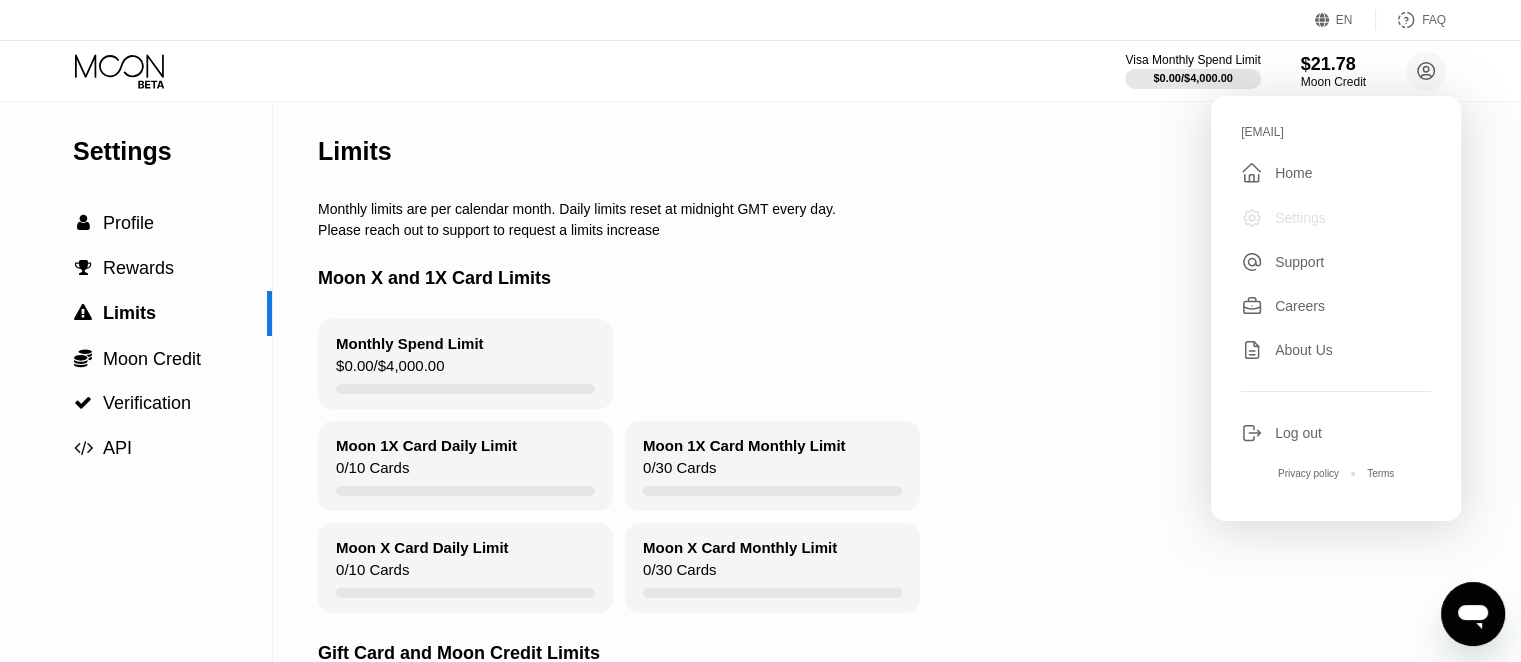 click on "Settings" at bounding box center [1300, 218] 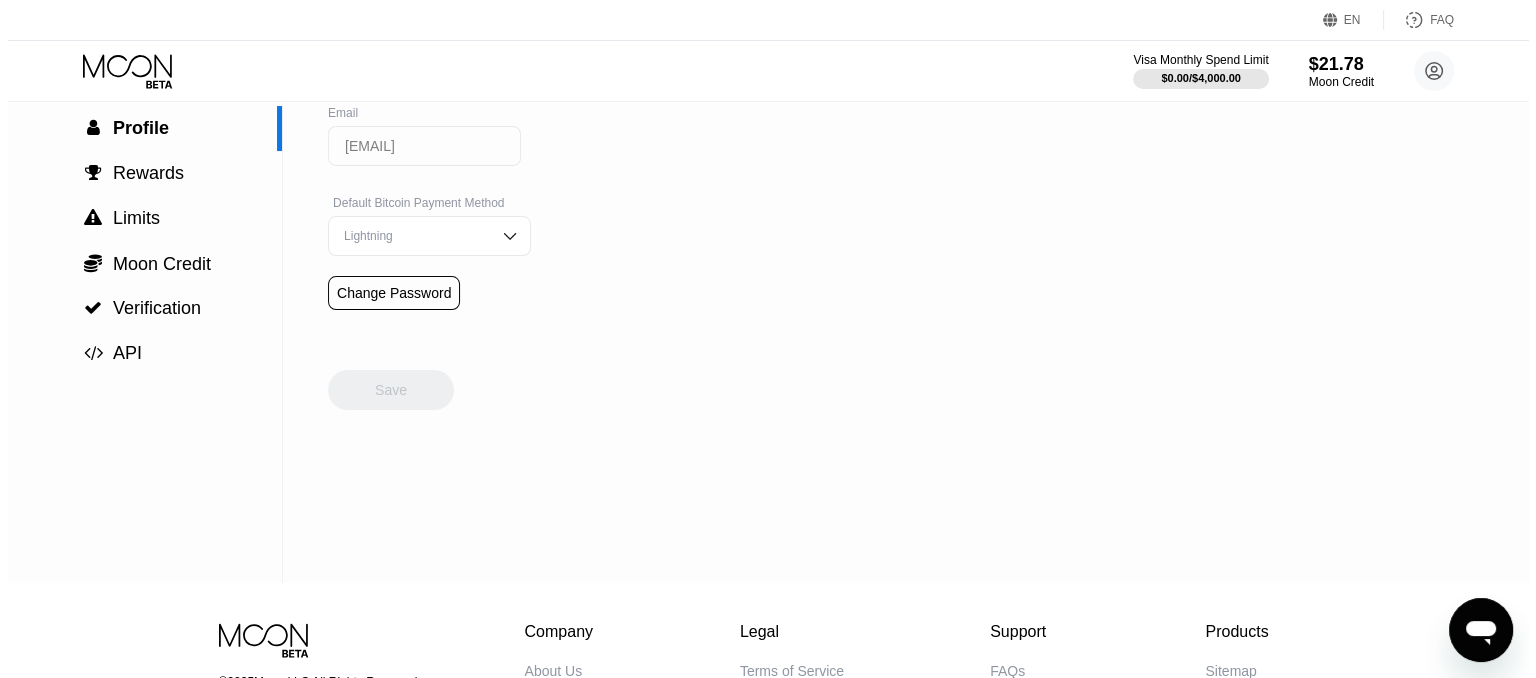 scroll, scrollTop: 0, scrollLeft: 0, axis: both 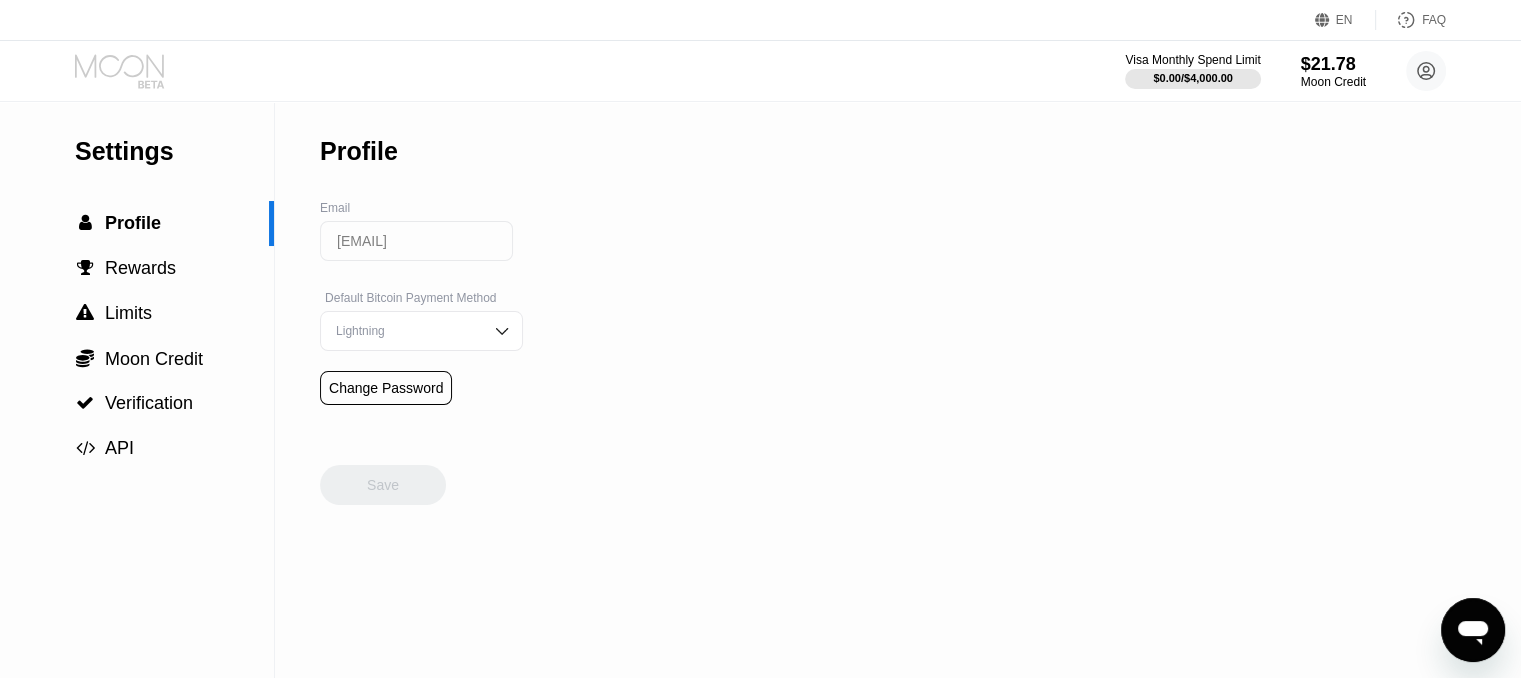 click 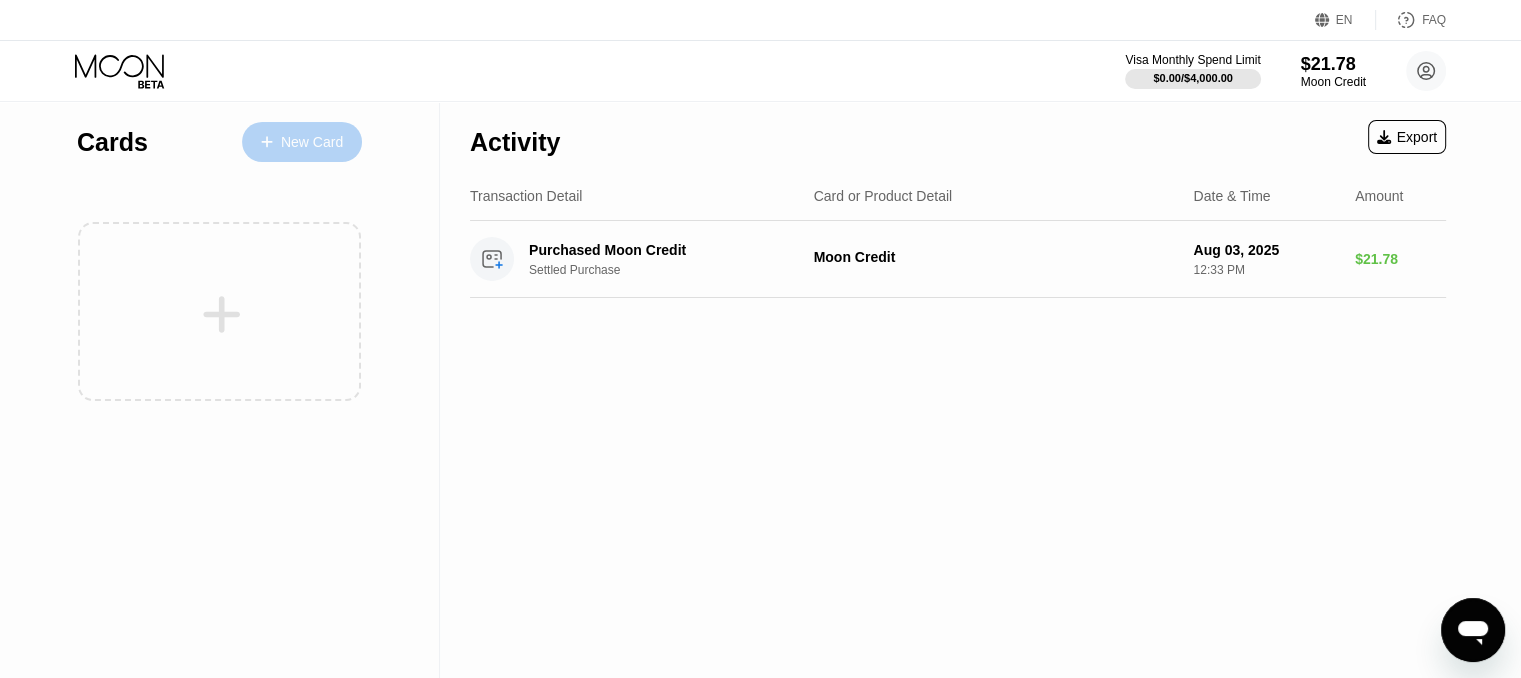 click on "New Card" at bounding box center (312, 142) 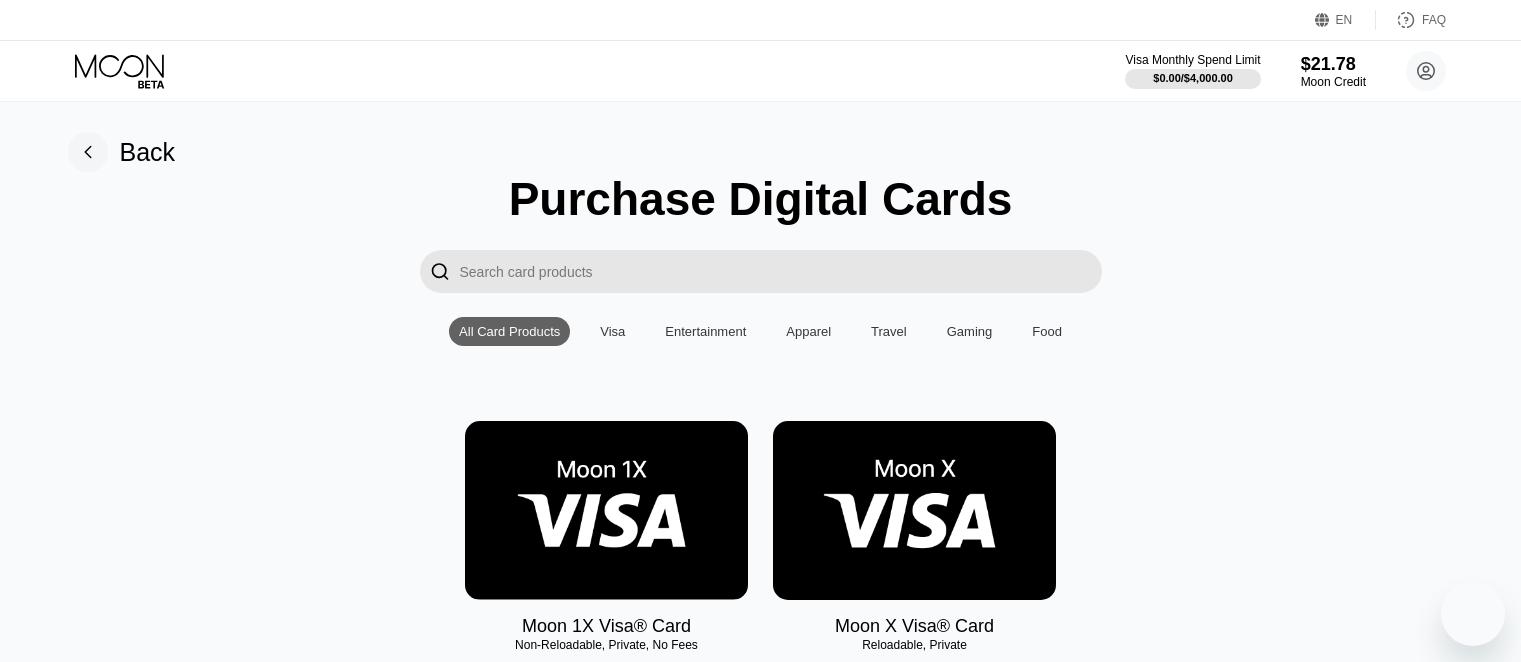 scroll, scrollTop: 351, scrollLeft: 0, axis: vertical 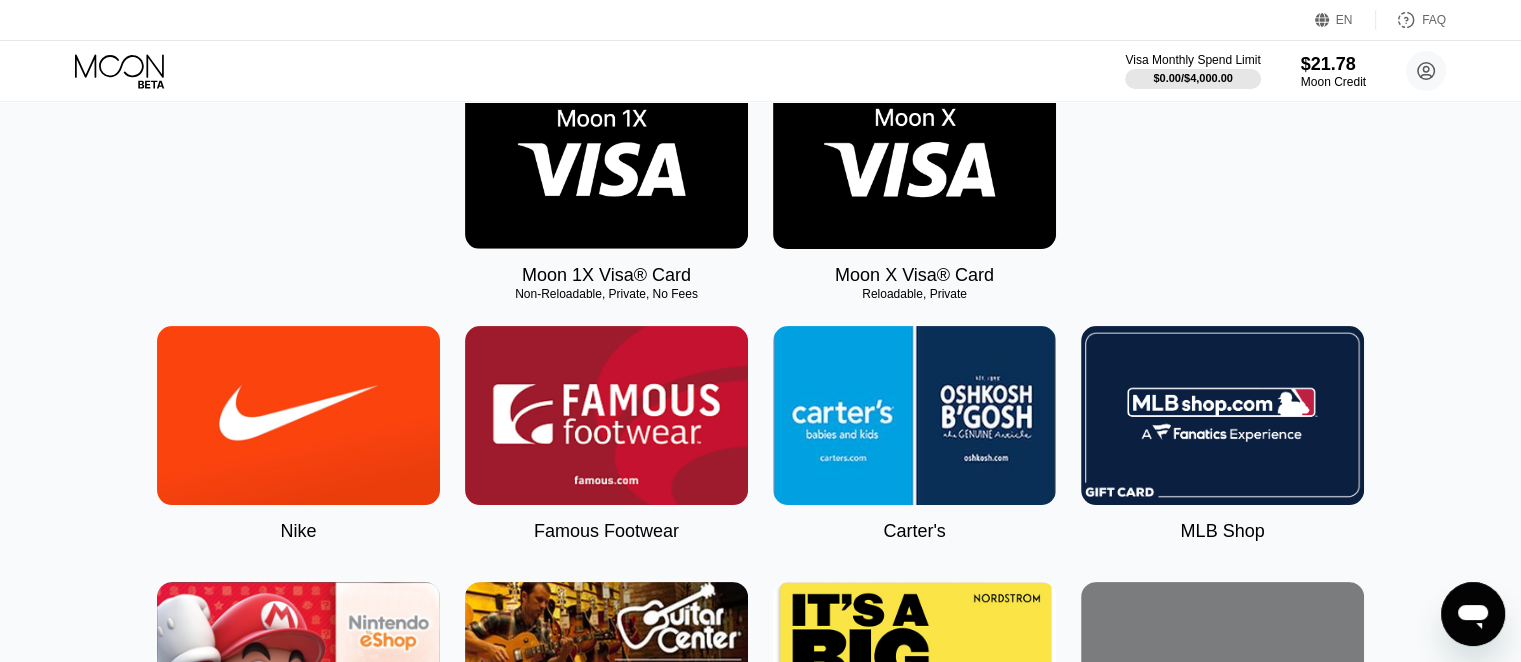 click at bounding box center [914, 159] 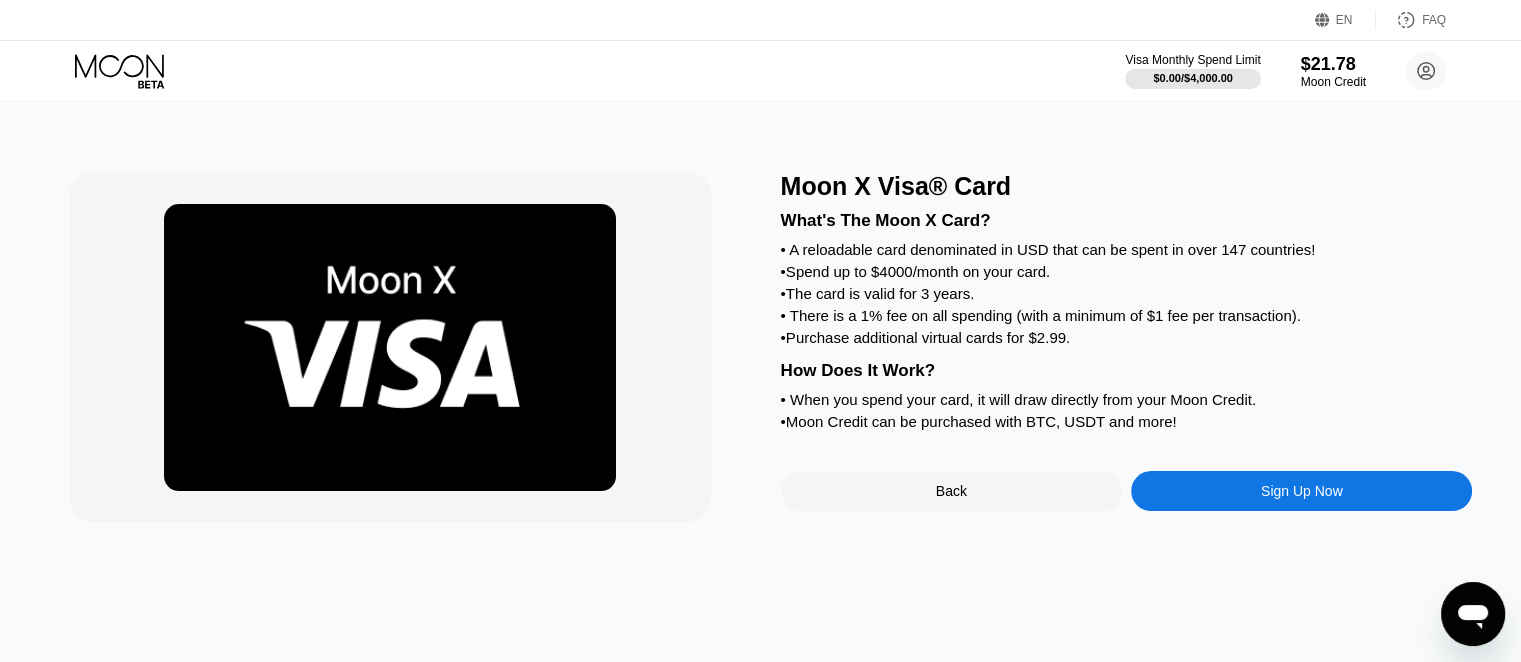 scroll, scrollTop: 0, scrollLeft: 0, axis: both 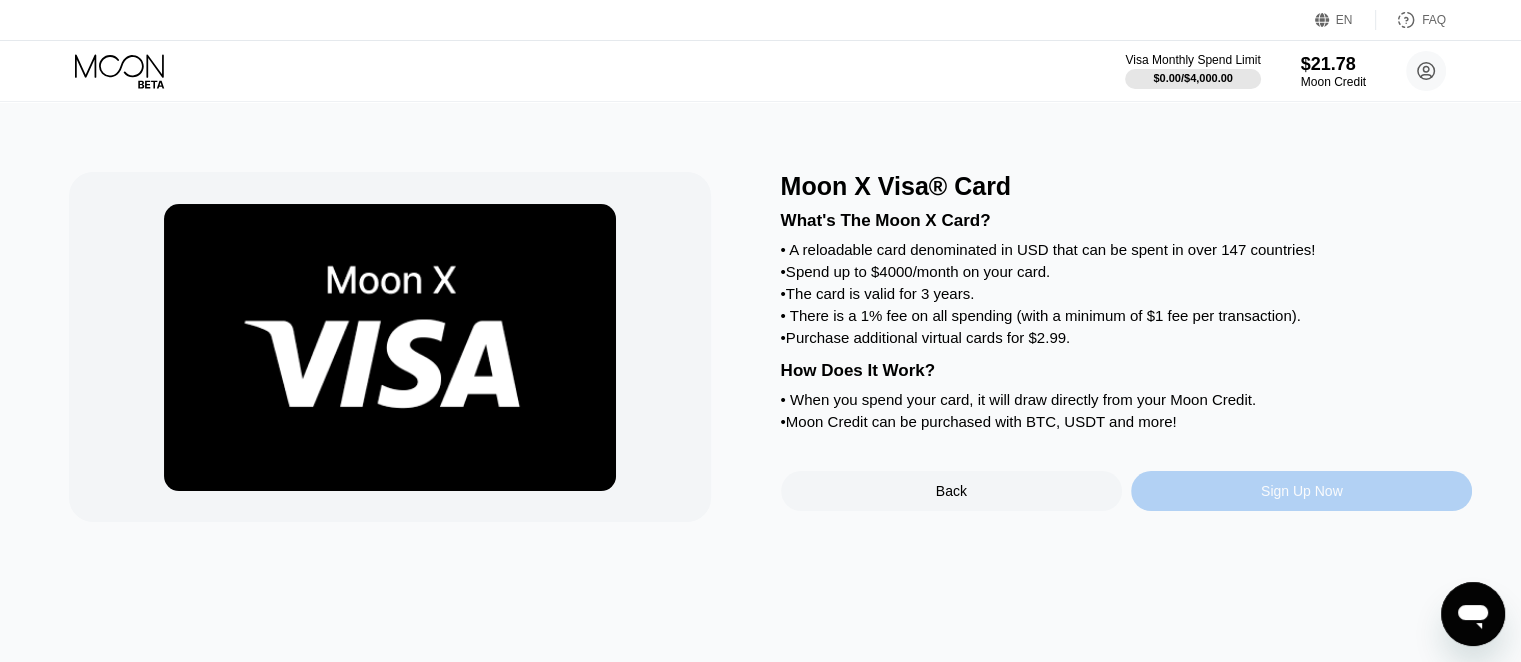 click on "Sign Up Now" at bounding box center (1302, 491) 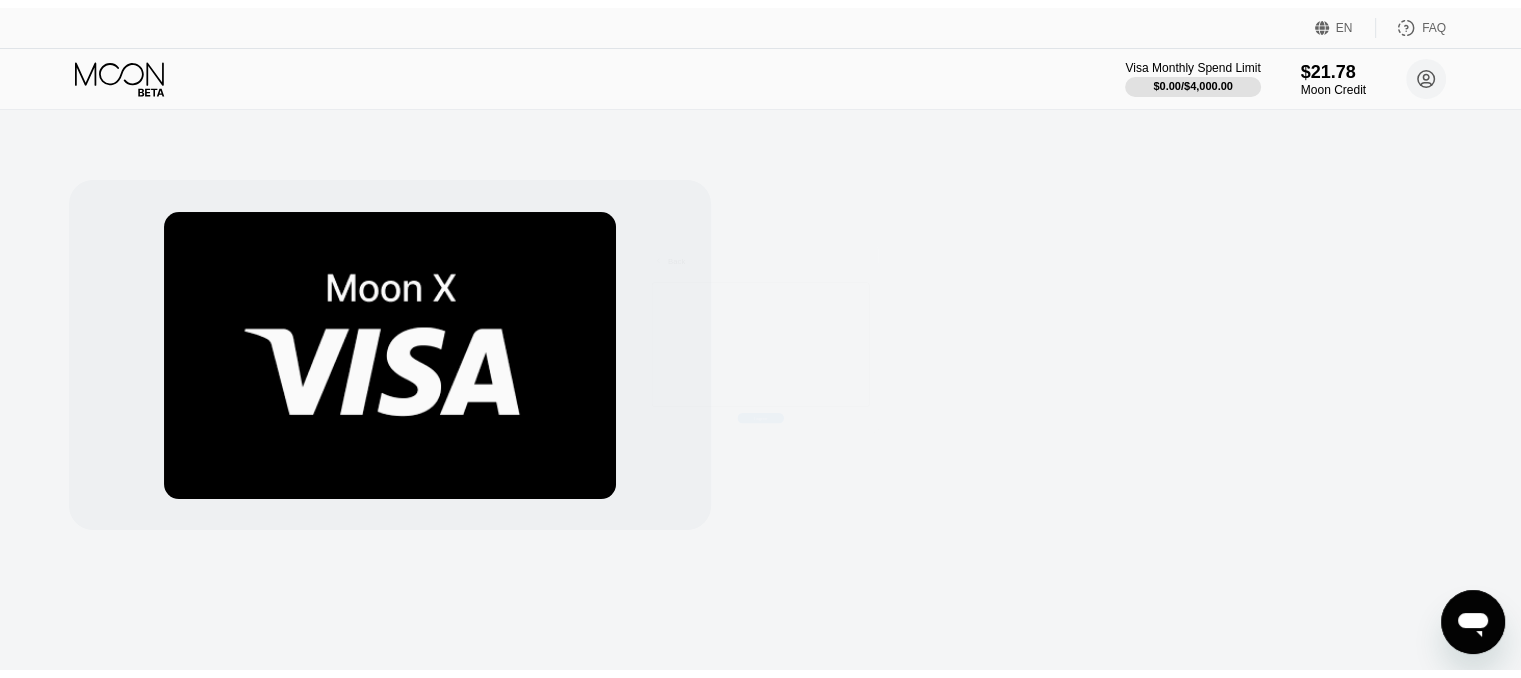 scroll, scrollTop: 0, scrollLeft: 0, axis: both 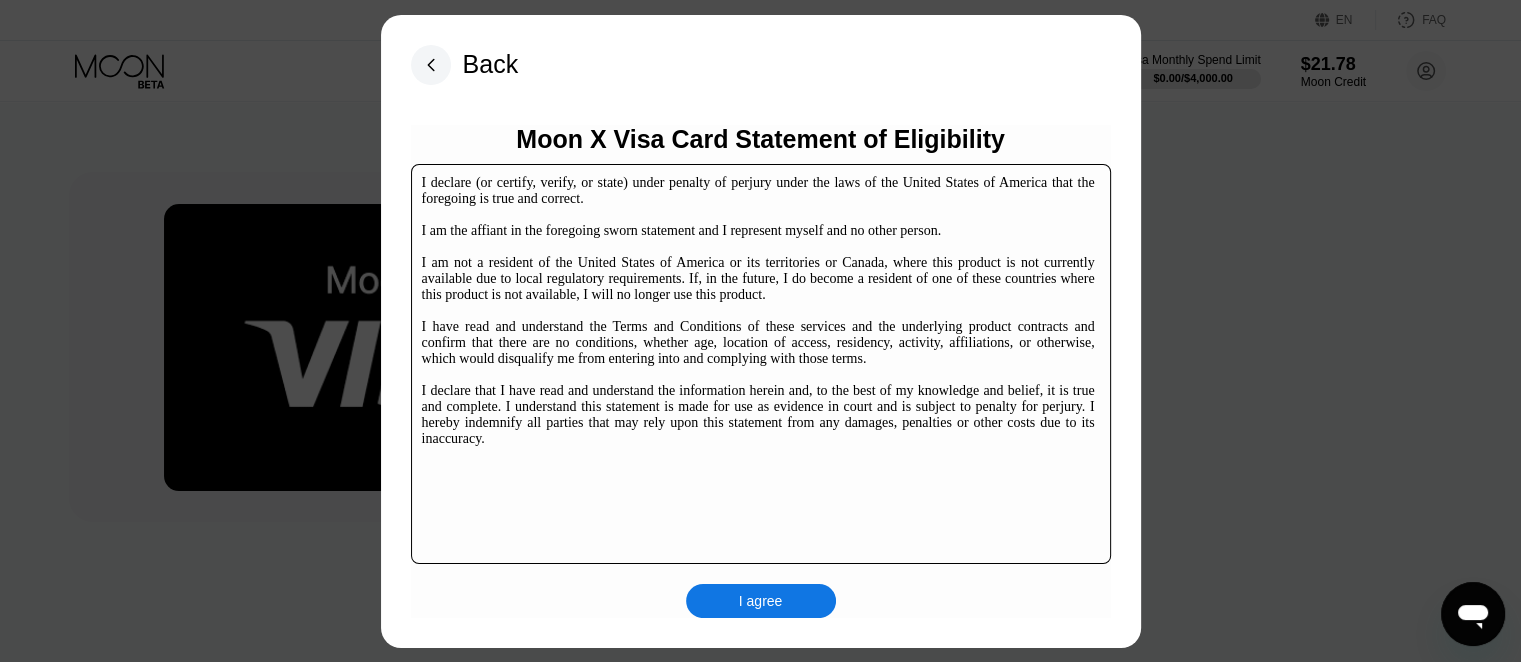 click on "I agree" at bounding box center (761, 601) 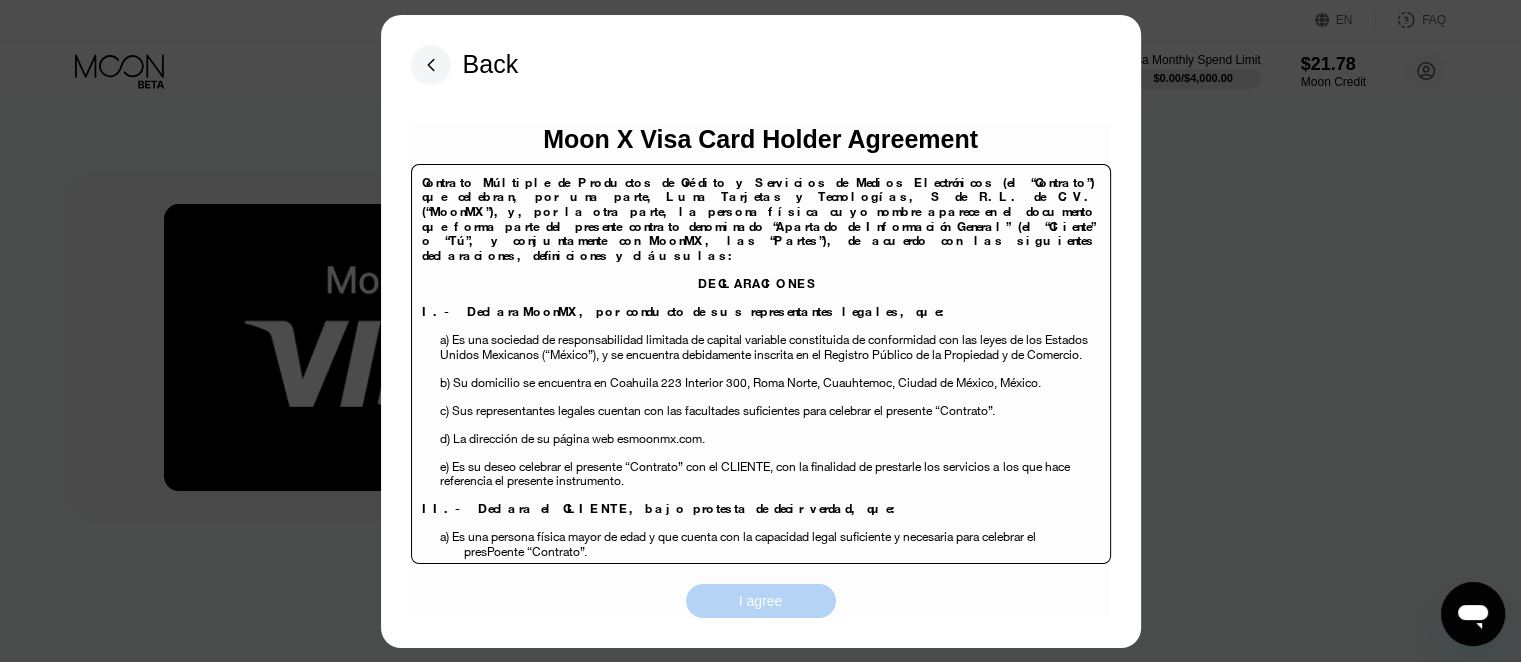 drag, startPoint x: 754, startPoint y: 599, endPoint x: 734, endPoint y: 605, distance: 20.880613 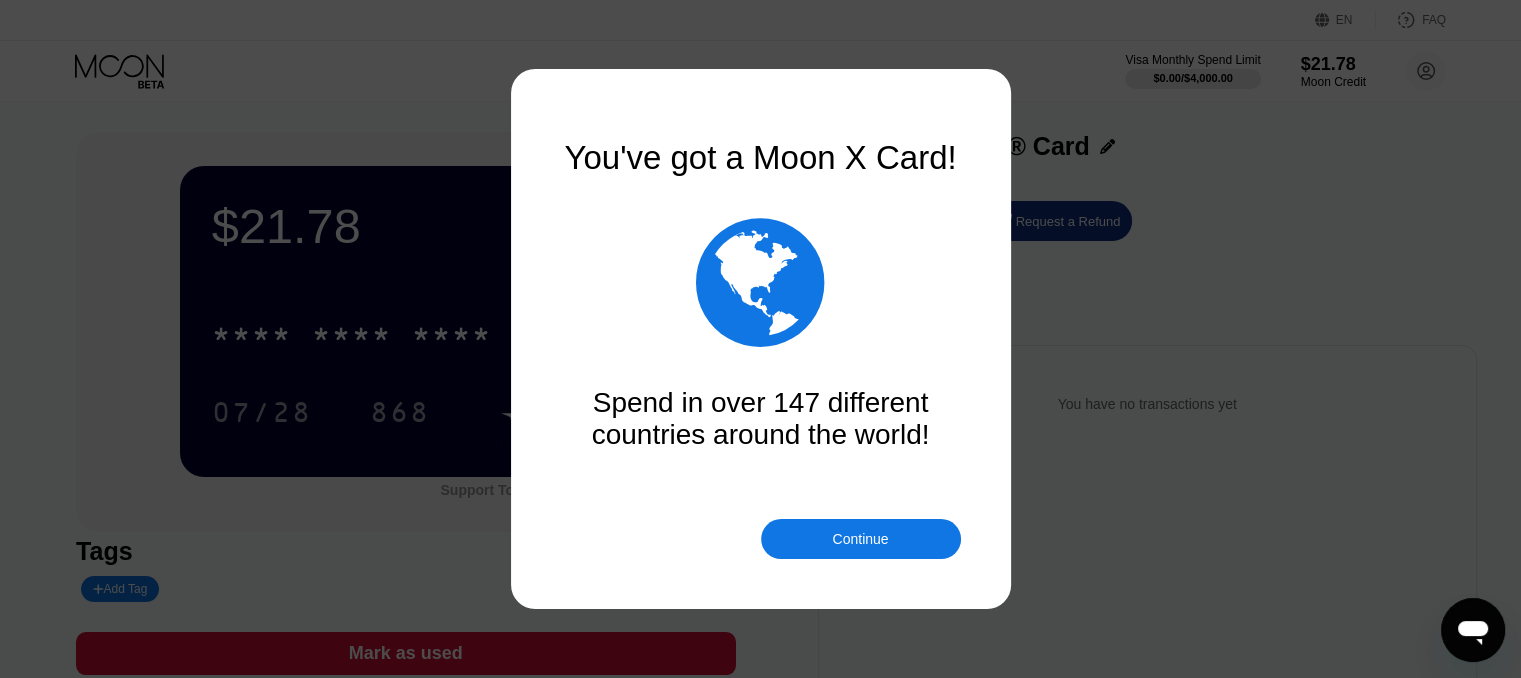 click on "Continue" at bounding box center (860, 539) 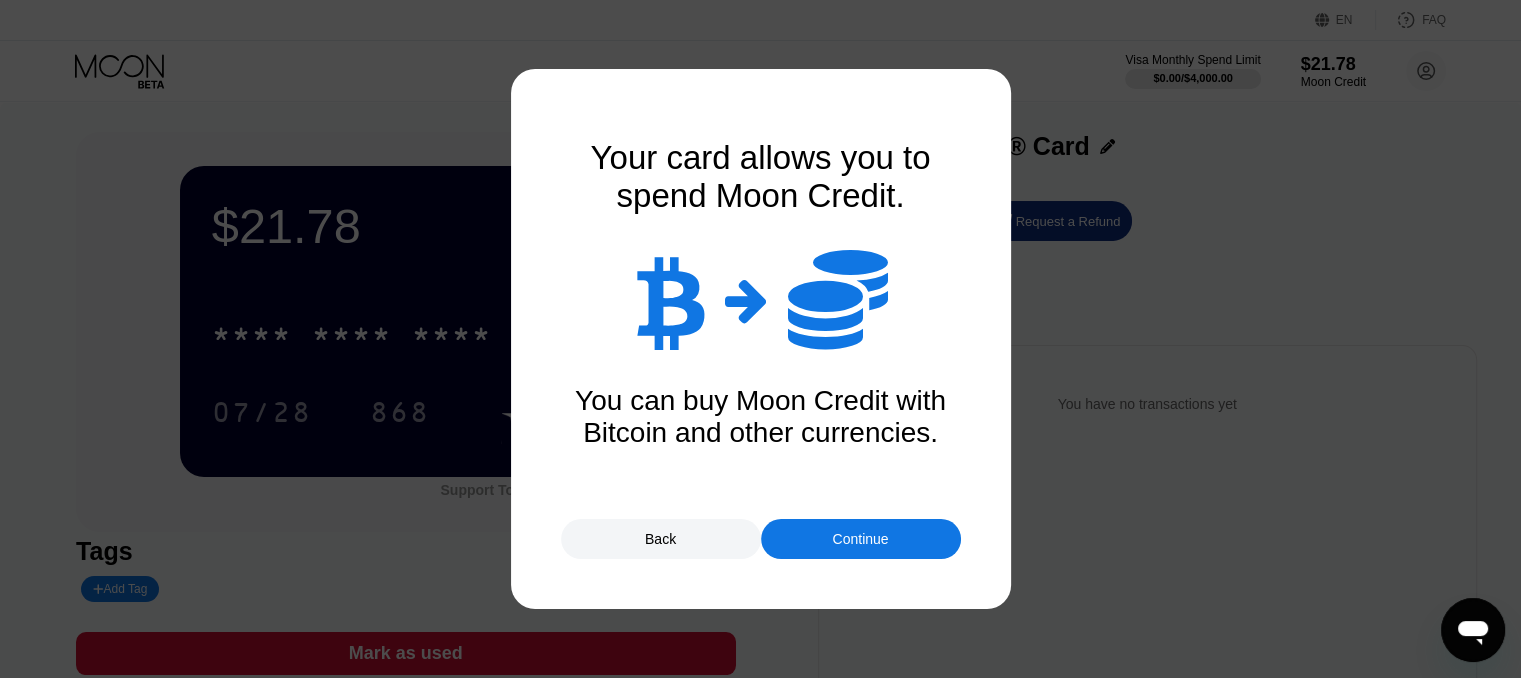click on "Continue" at bounding box center [861, 539] 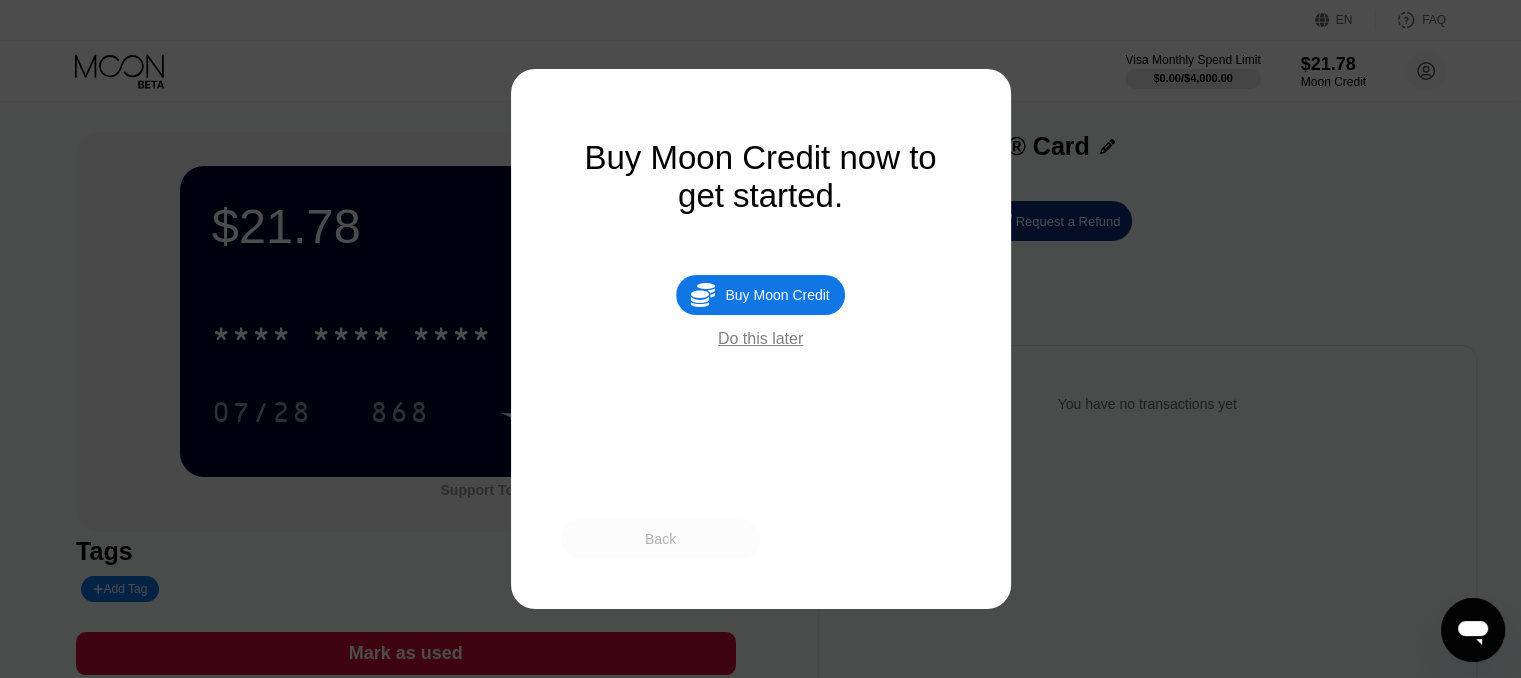 click on "Back" at bounding box center [661, 539] 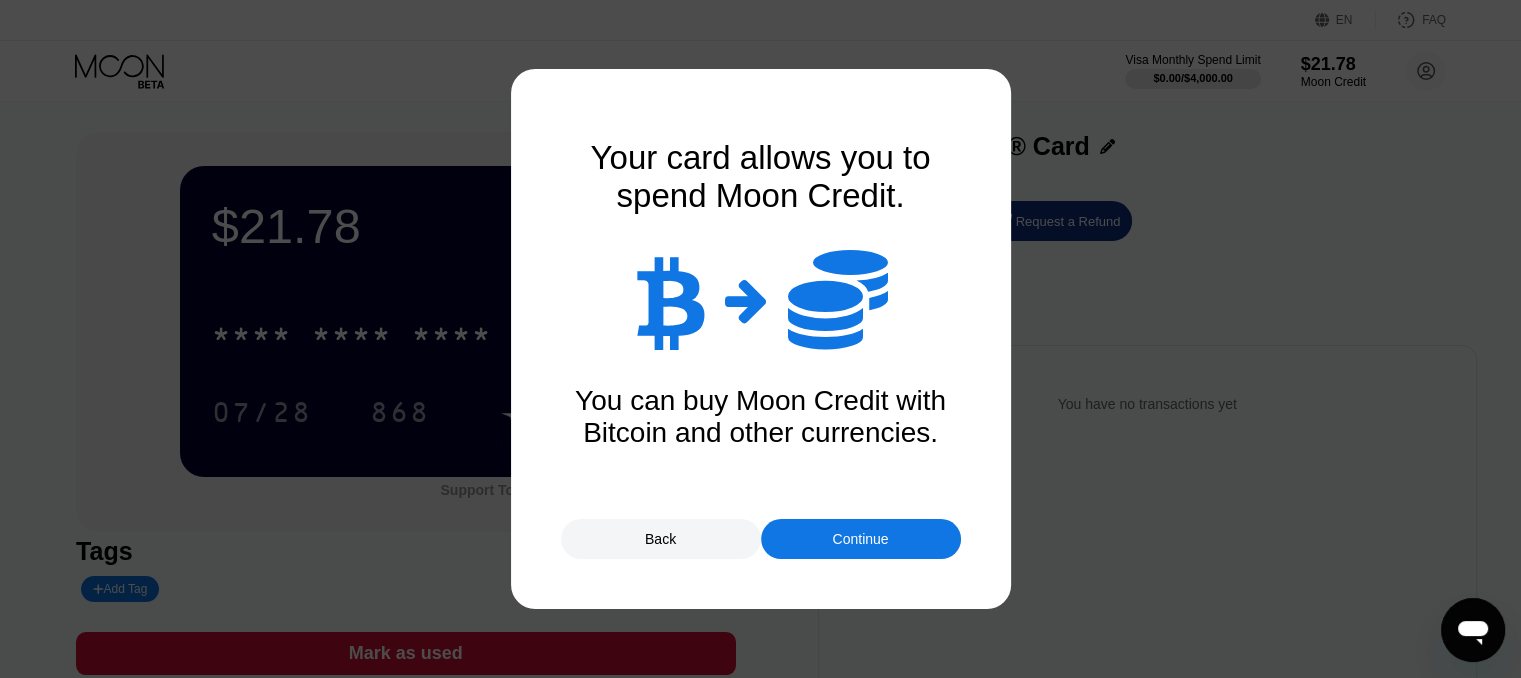 click on "Continue" at bounding box center [861, 539] 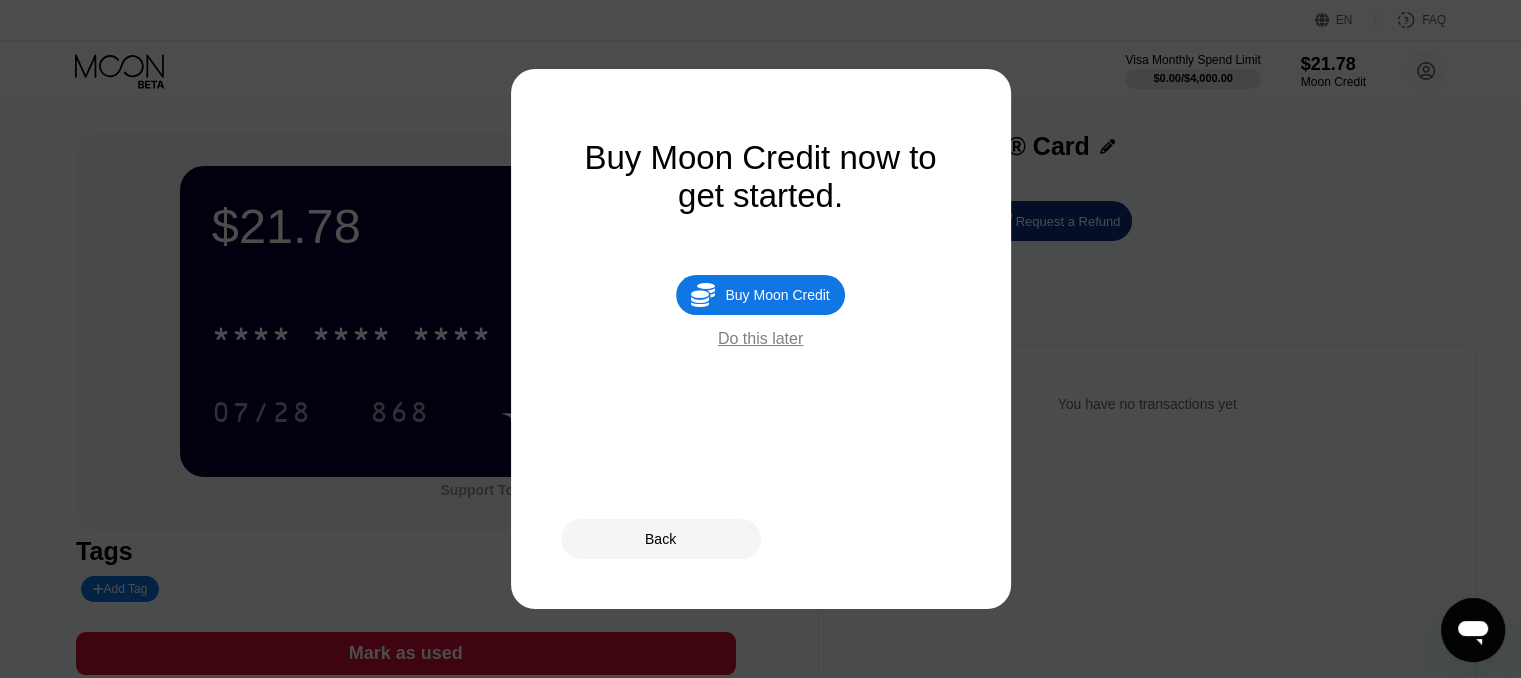 click on "Do this later" at bounding box center [760, 339] 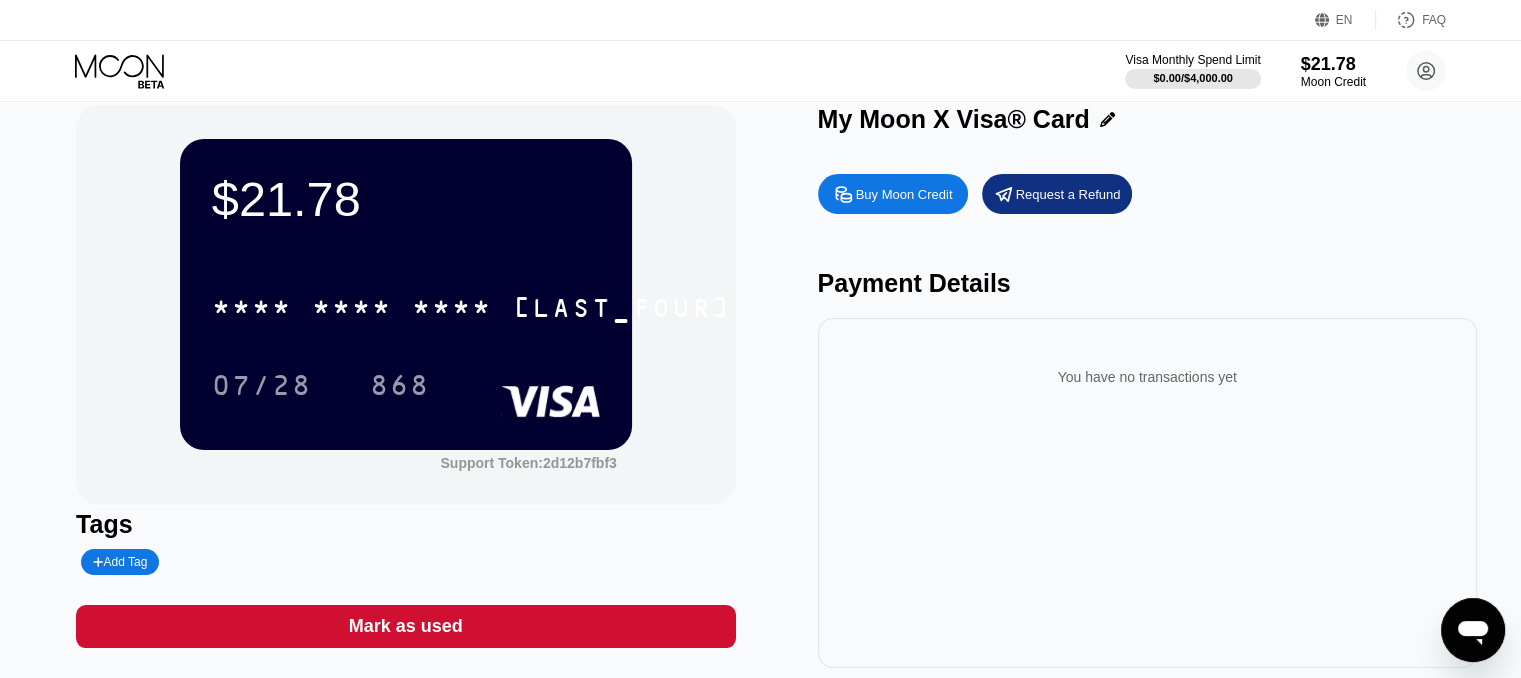 scroll, scrollTop: 24, scrollLeft: 0, axis: vertical 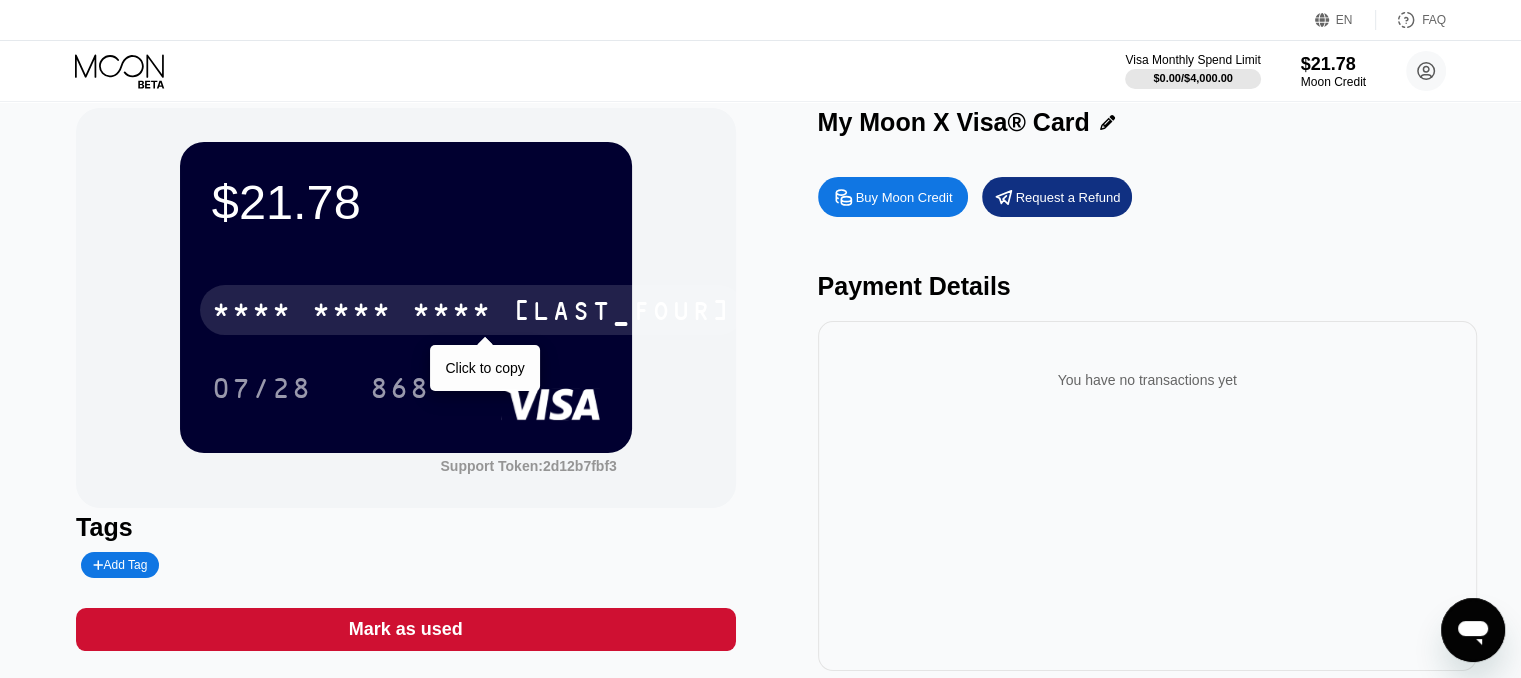 click on "* * * * * * * * * * * * 3592" at bounding box center [472, 310] 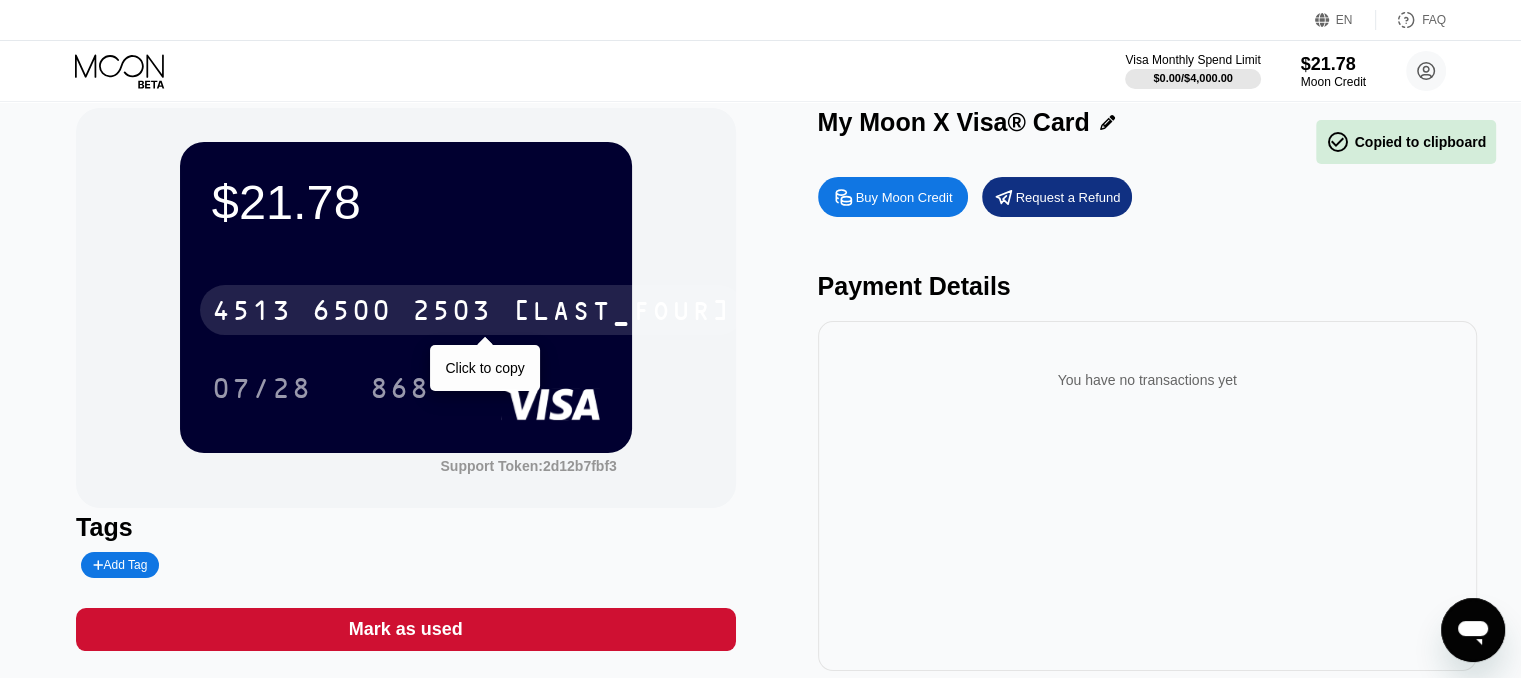 click on "[CREDIT CARD]" at bounding box center [472, 310] 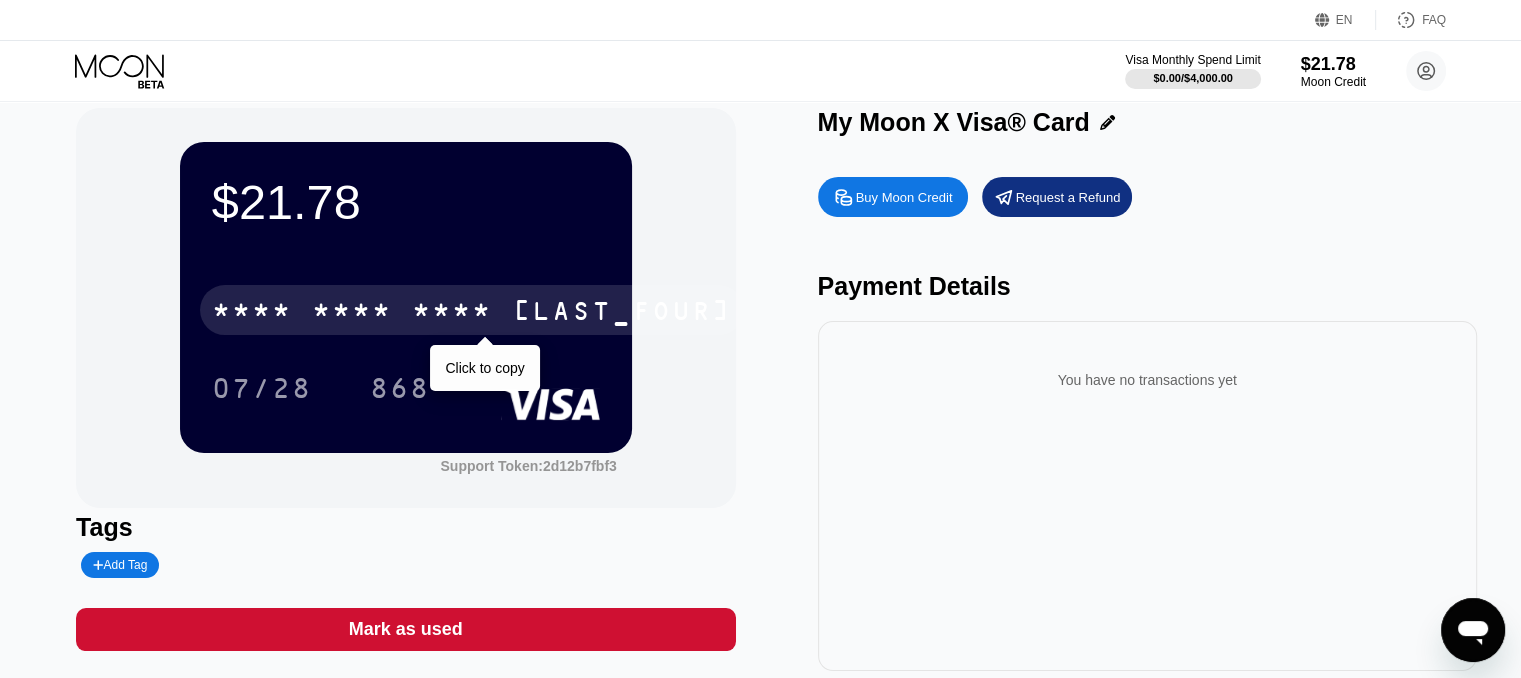click on "* * * *" at bounding box center [452, 313] 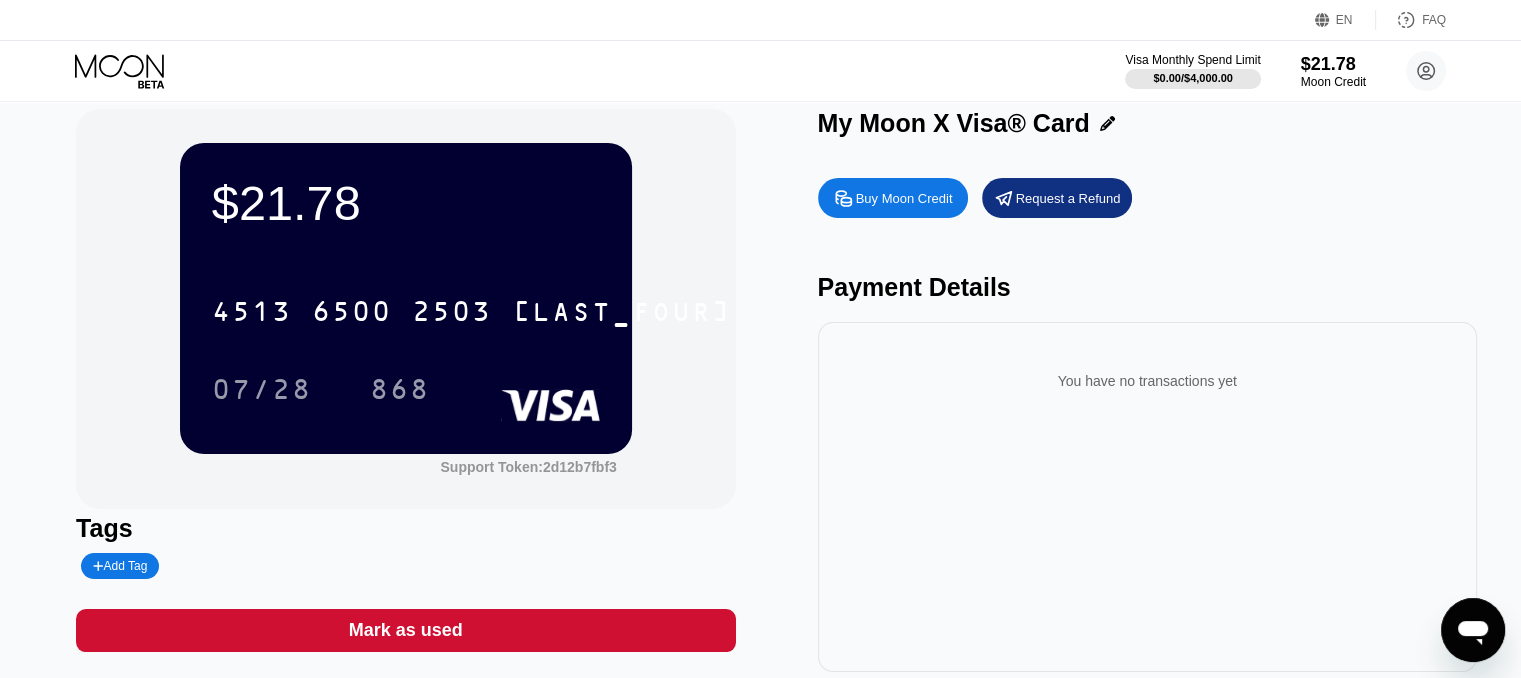 scroll, scrollTop: 0, scrollLeft: 0, axis: both 